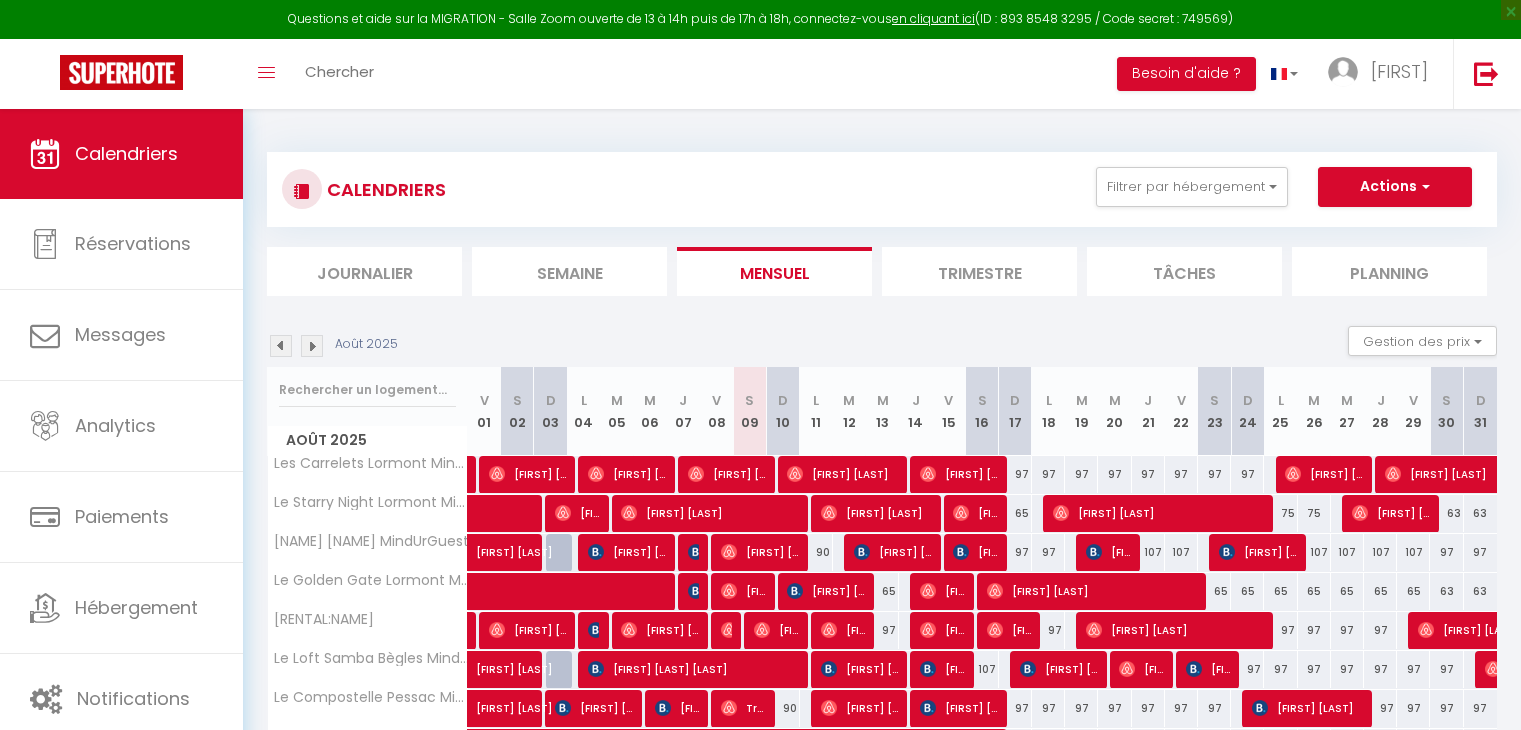 scroll, scrollTop: 196, scrollLeft: 0, axis: vertical 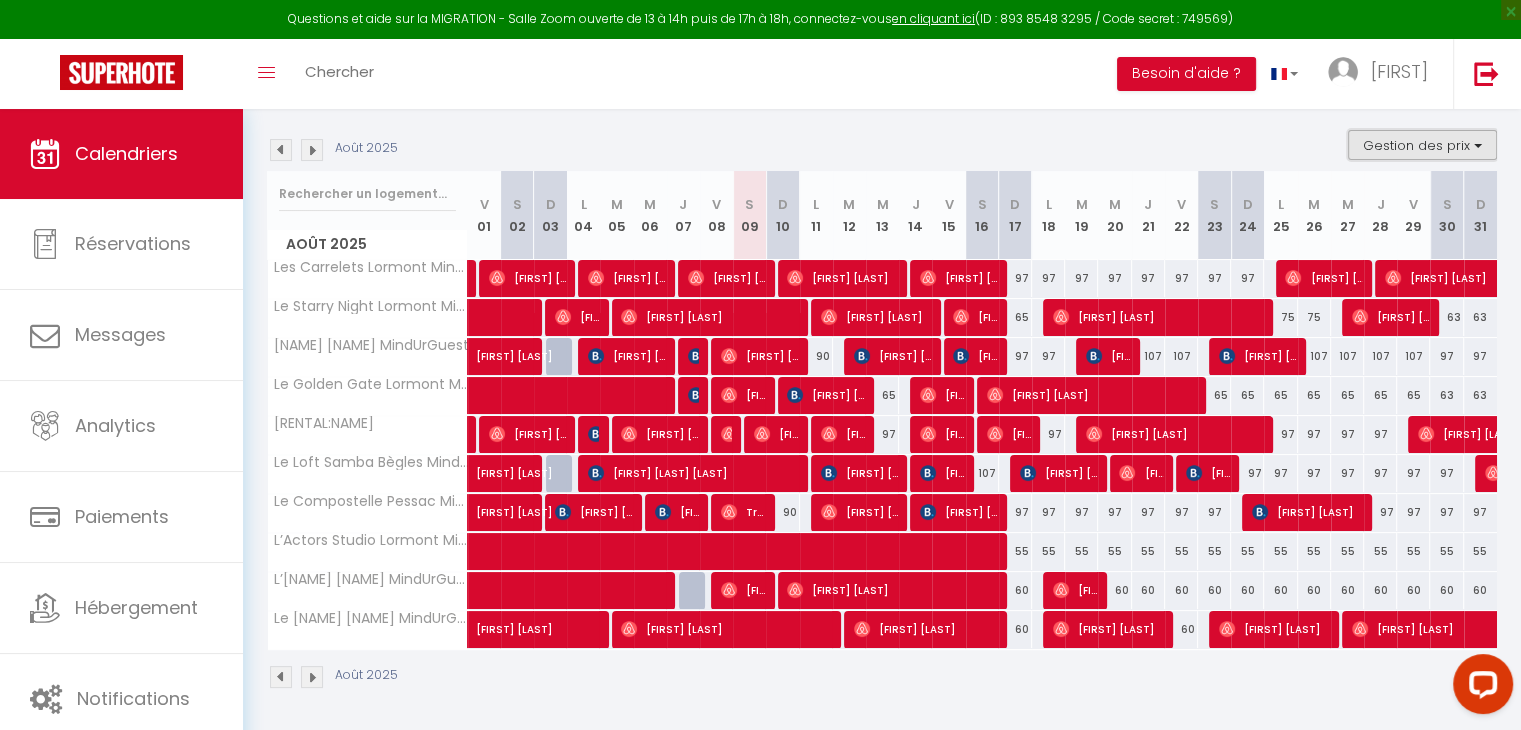 click on "Gestion des prix" at bounding box center (1422, 145) 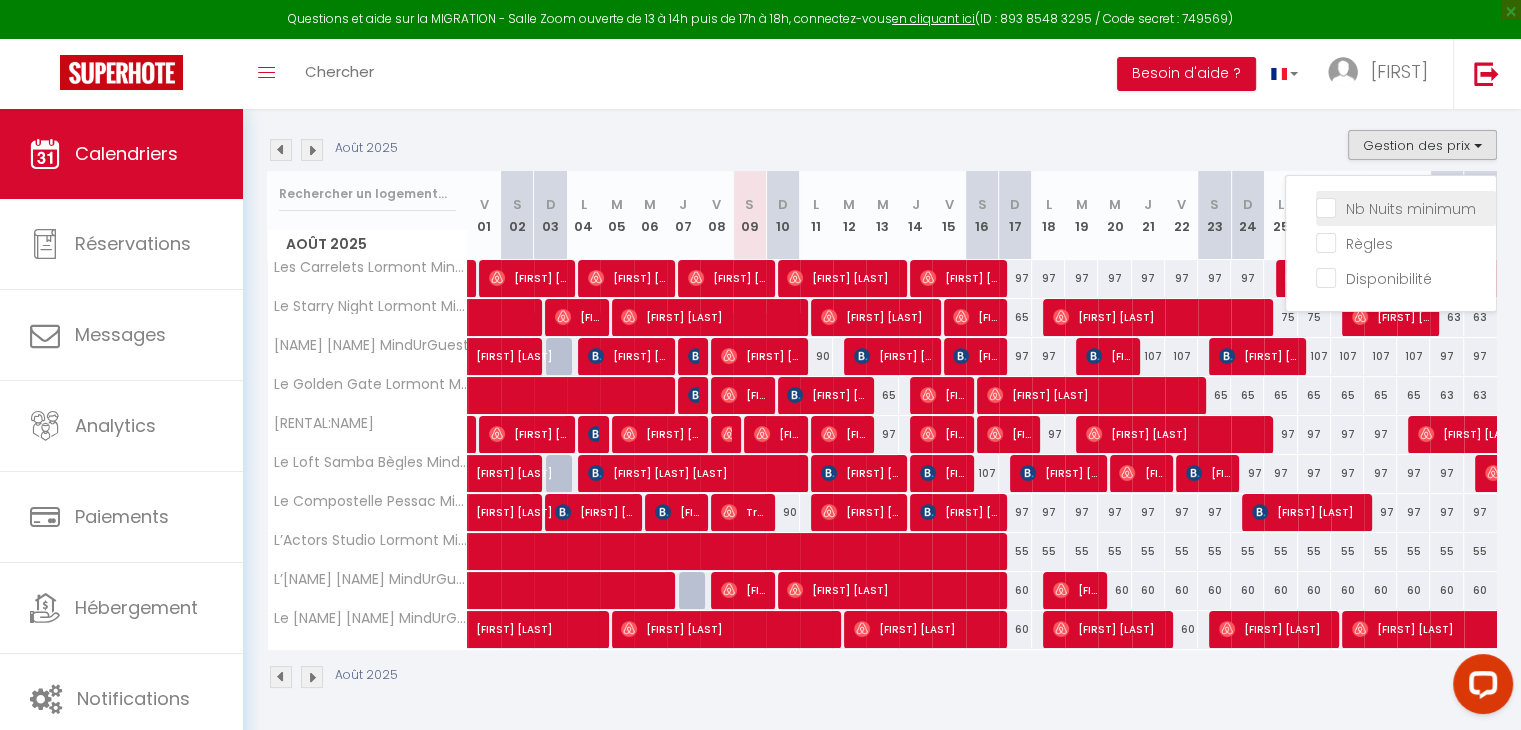 click on "Nb Nuits minimum" at bounding box center (1406, 207) 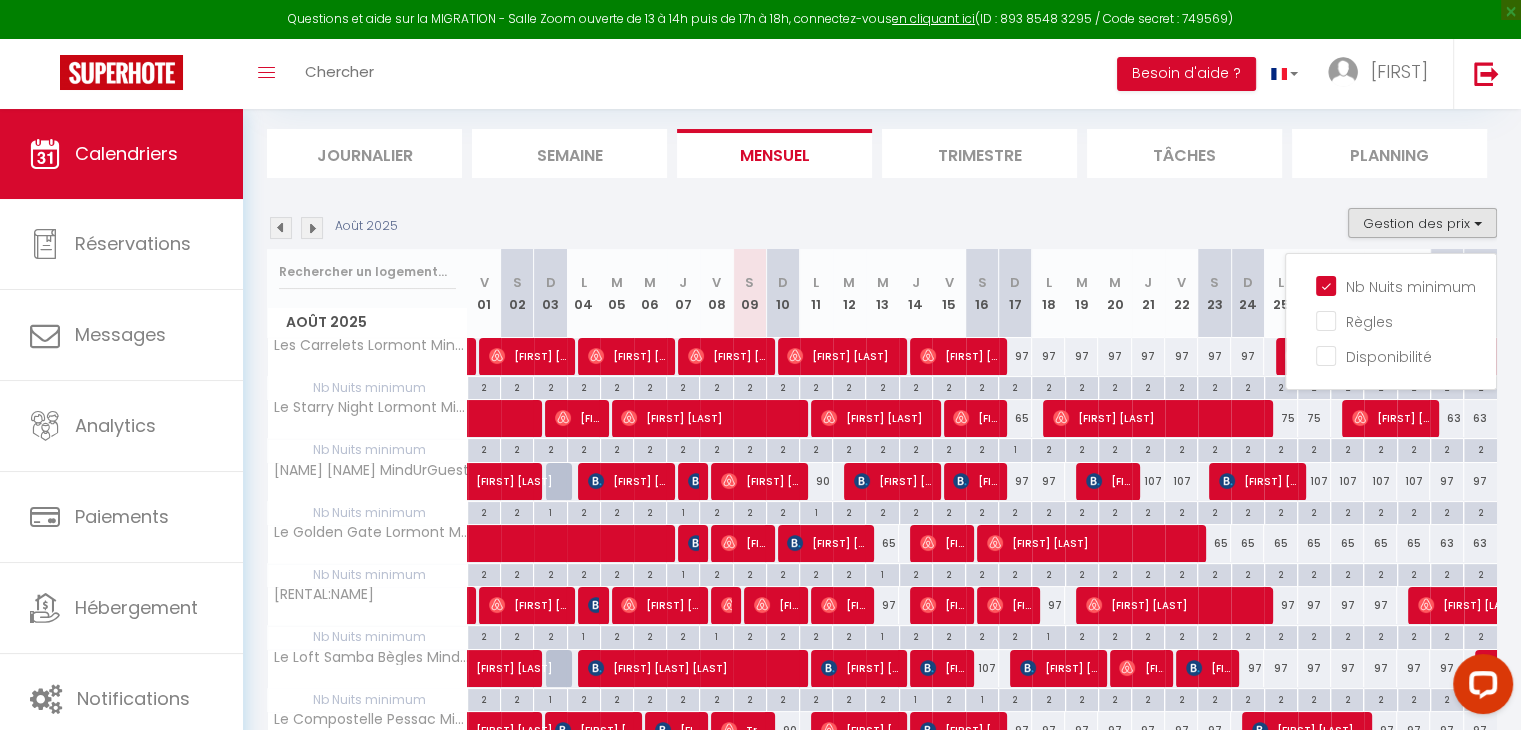 scroll, scrollTop: 99, scrollLeft: 0, axis: vertical 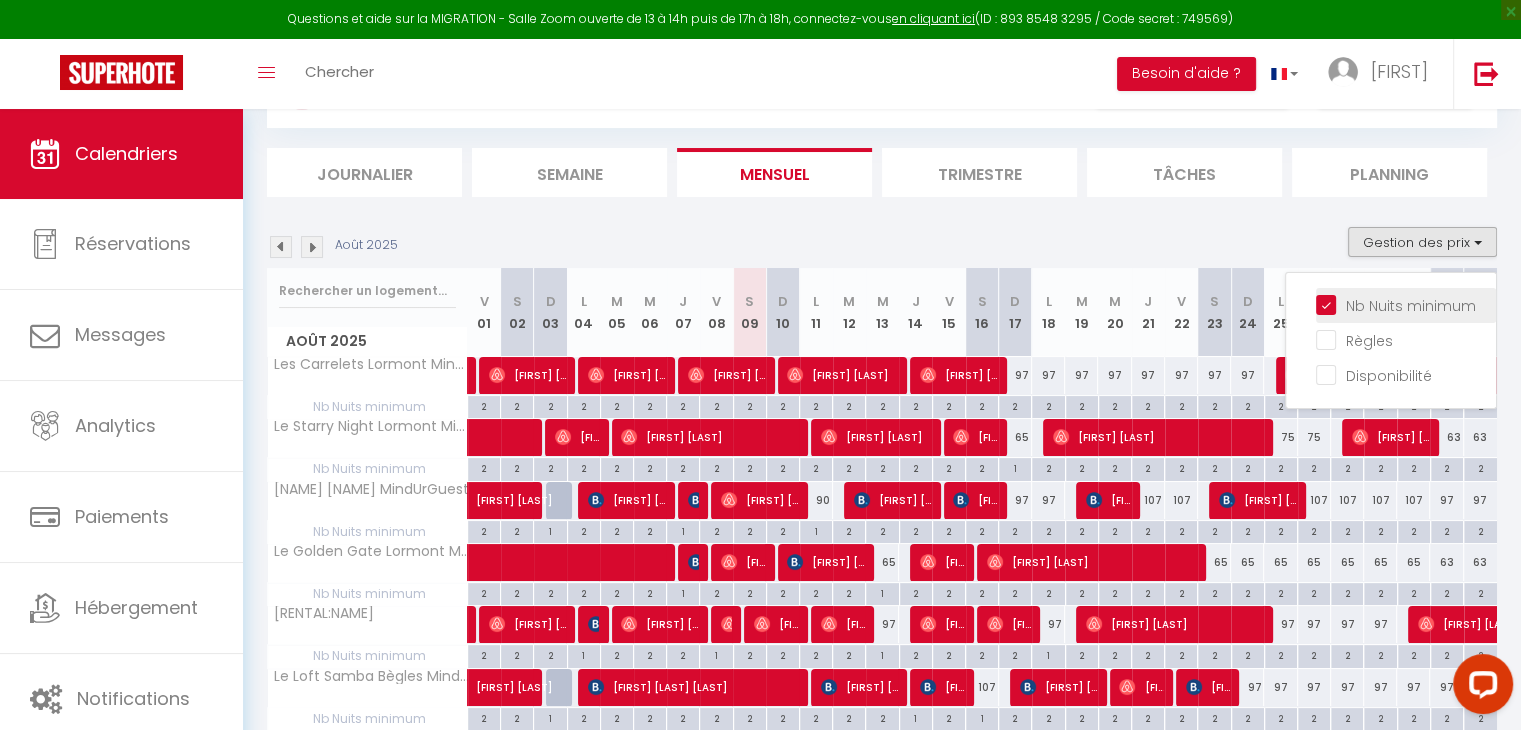 click on "Nb Nuits minimum" at bounding box center (1406, 304) 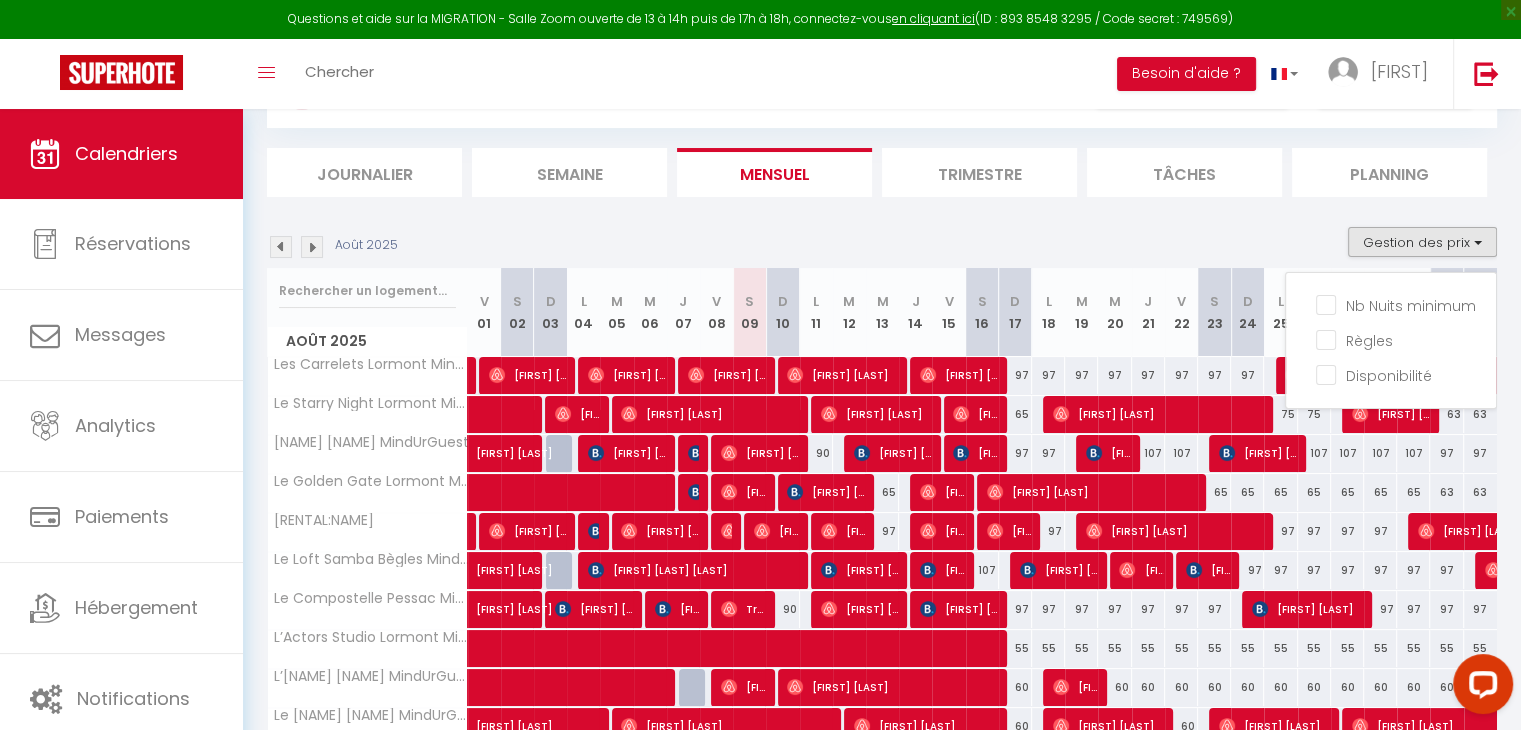 click on "Août 2025
Gestion des prix
Nb Nuits minimum   Règles   Disponibilité" at bounding box center (882, 247) 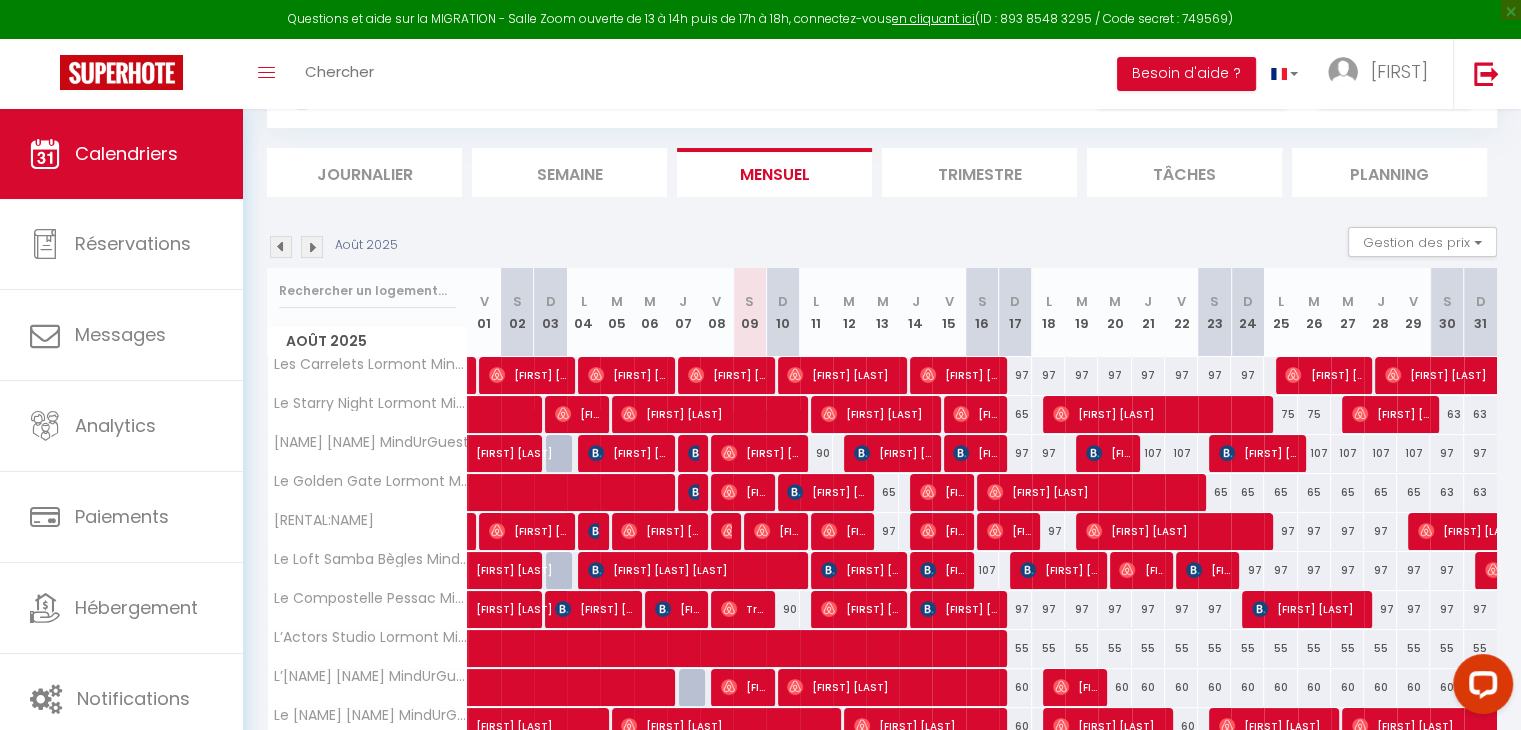 click on "Août 2025
Gestion des prix
Nb Nuits minimum   Règles   Disponibilité" at bounding box center (882, 247) 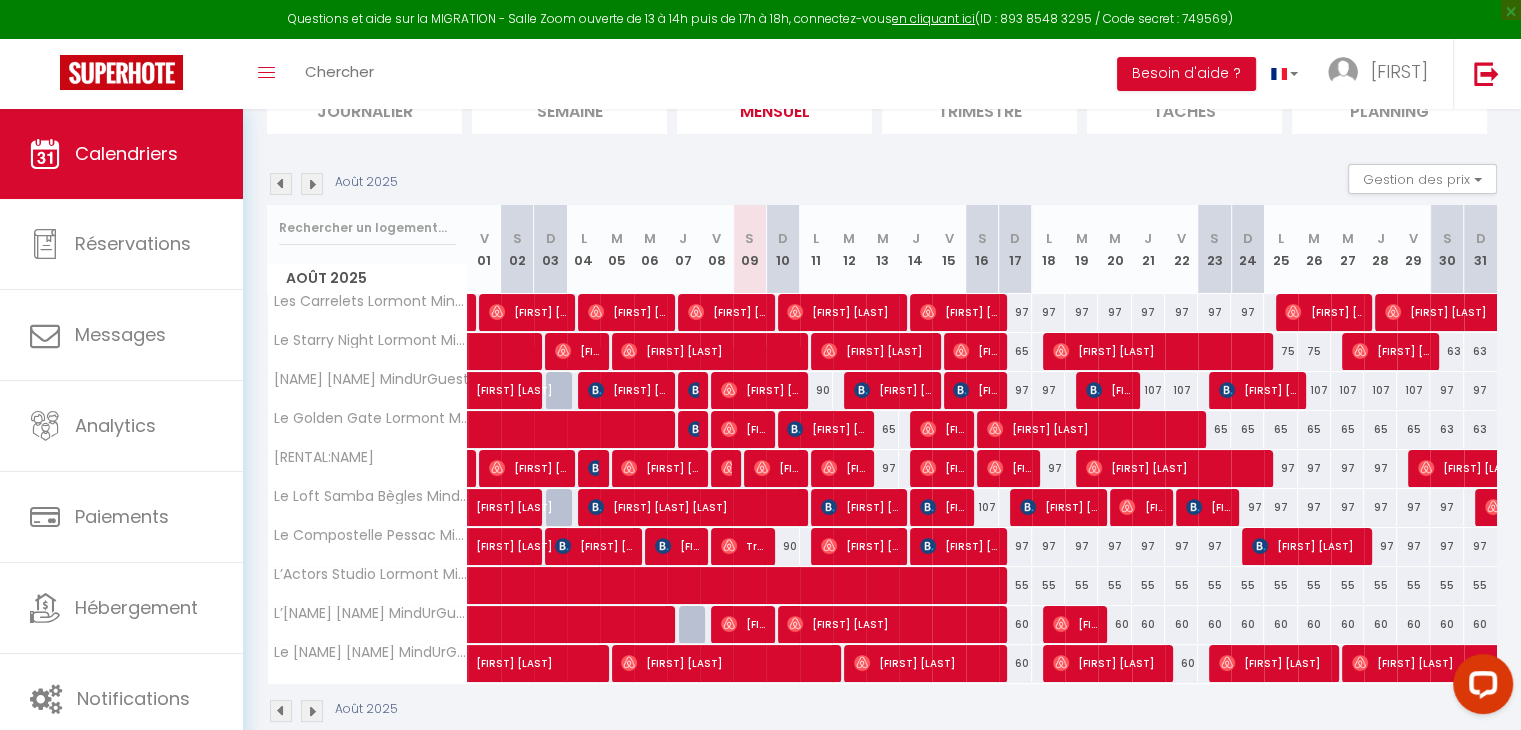 scroll, scrollTop: 196, scrollLeft: 0, axis: vertical 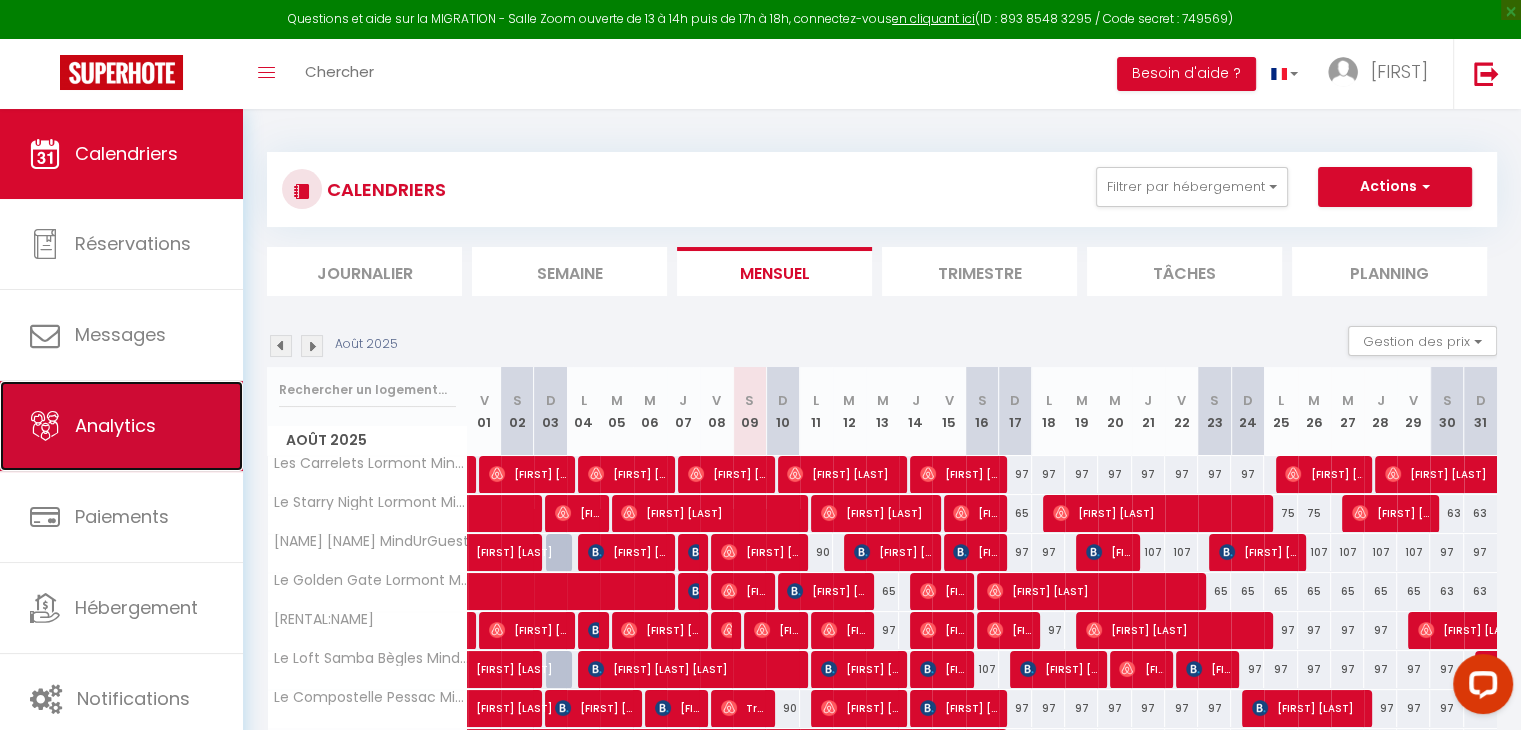 click on "Analytics" at bounding box center (121, 426) 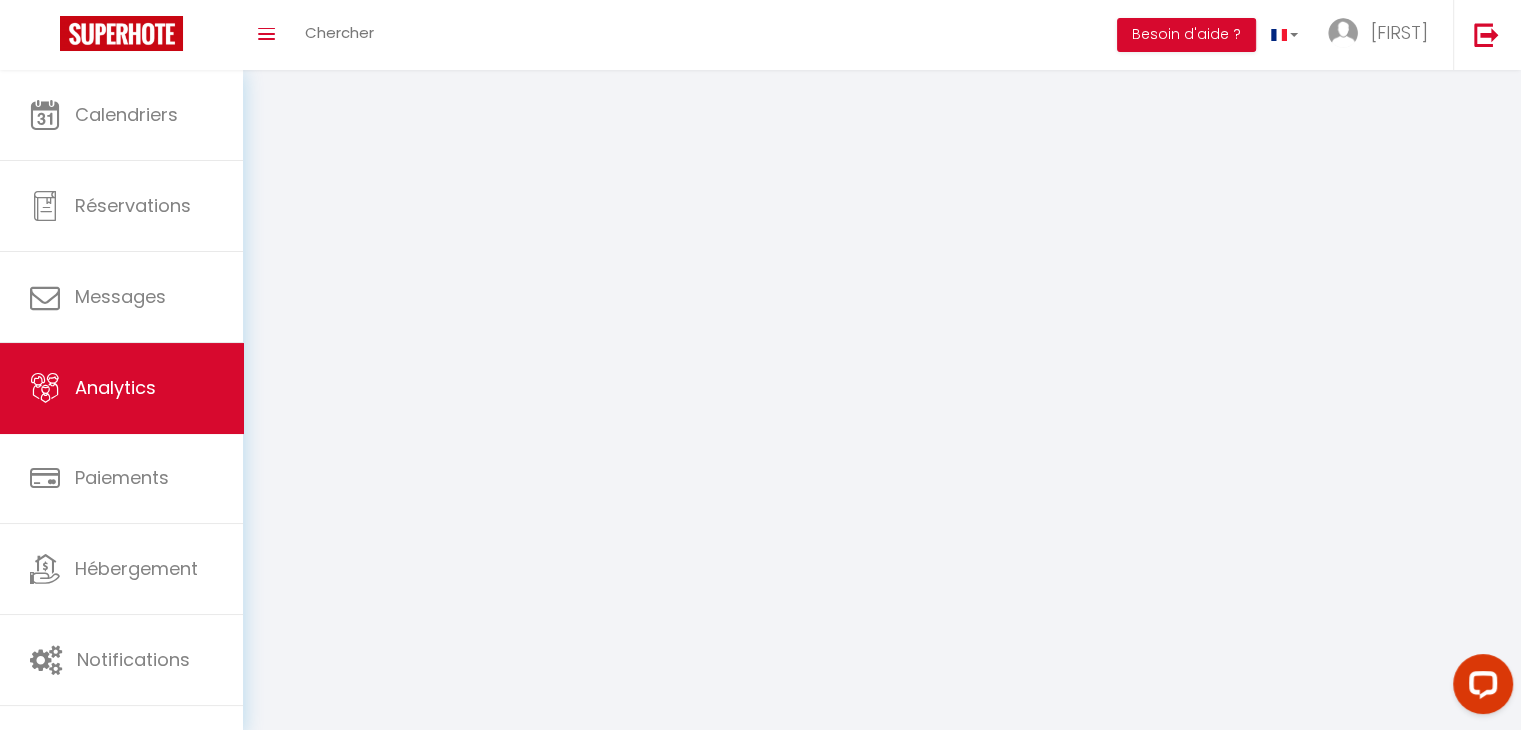 select on "2025" 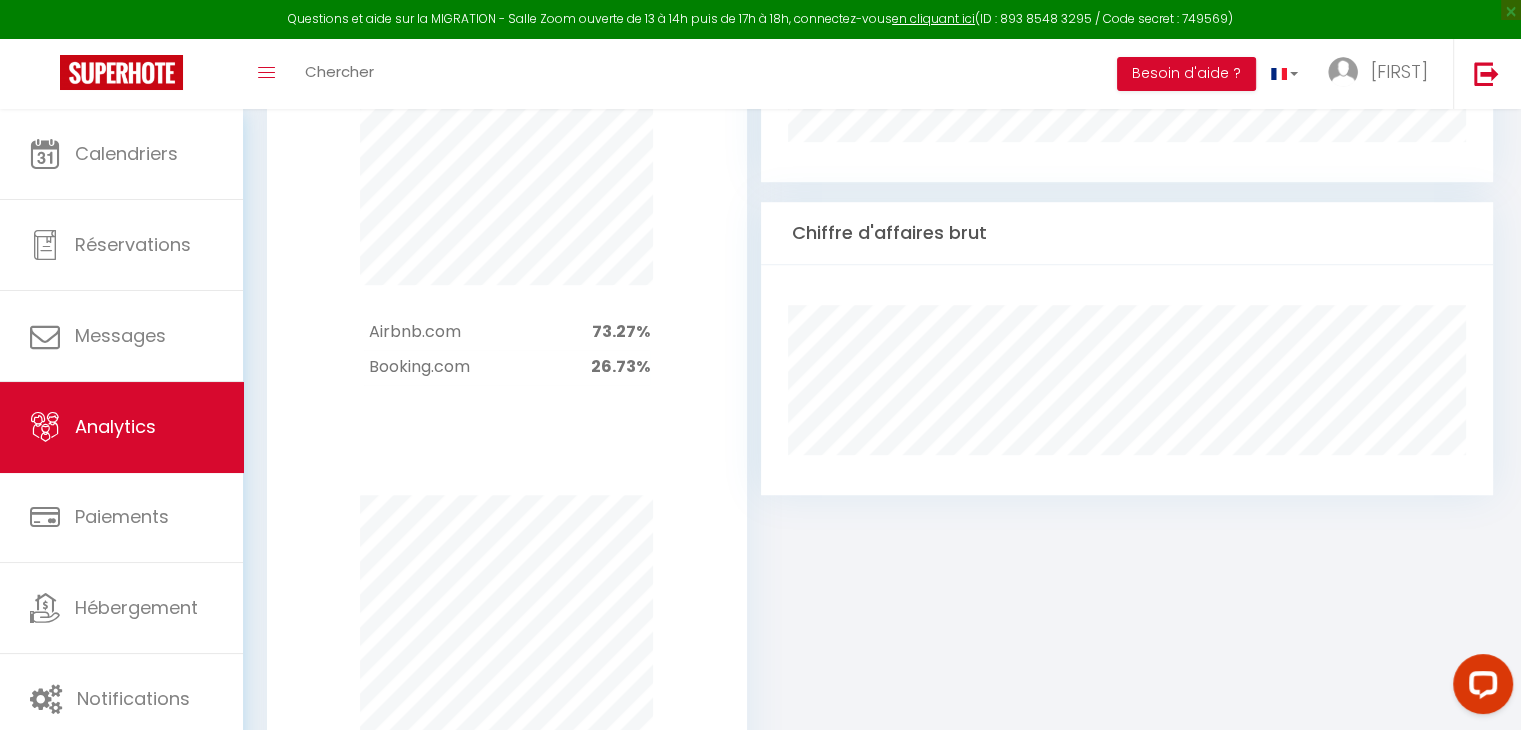 scroll, scrollTop: 1370, scrollLeft: 0, axis: vertical 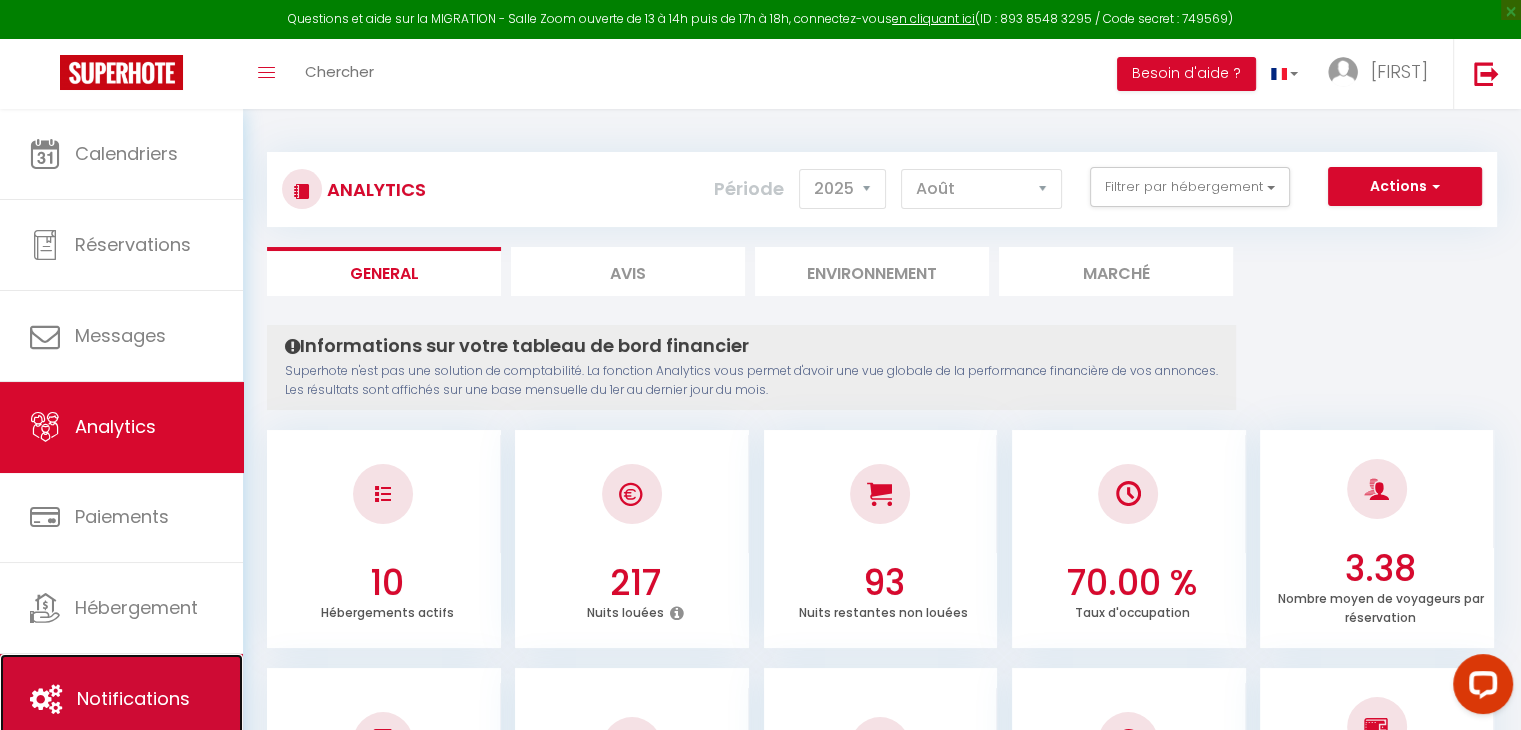 click on "Notifications" at bounding box center (121, 699) 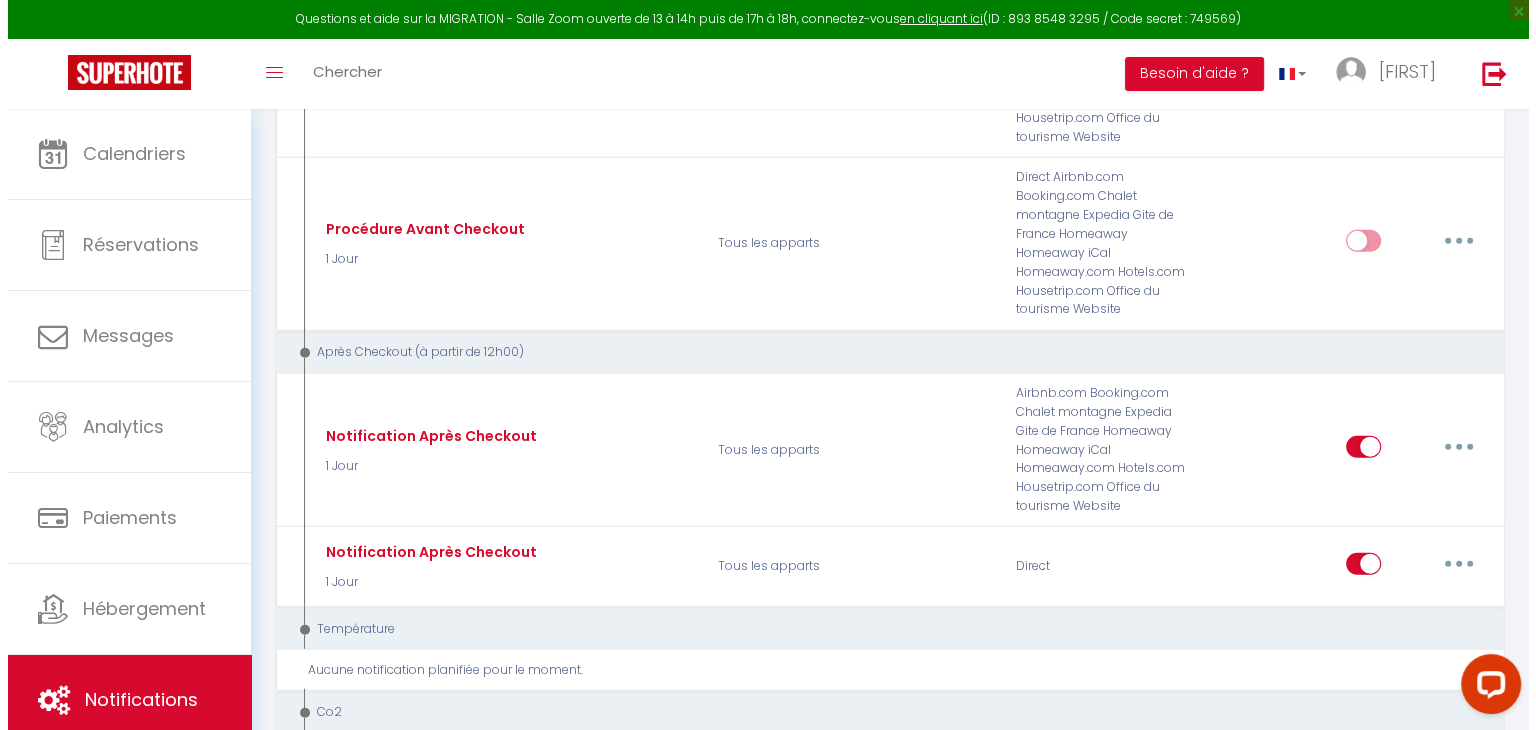 scroll, scrollTop: 5202, scrollLeft: 0, axis: vertical 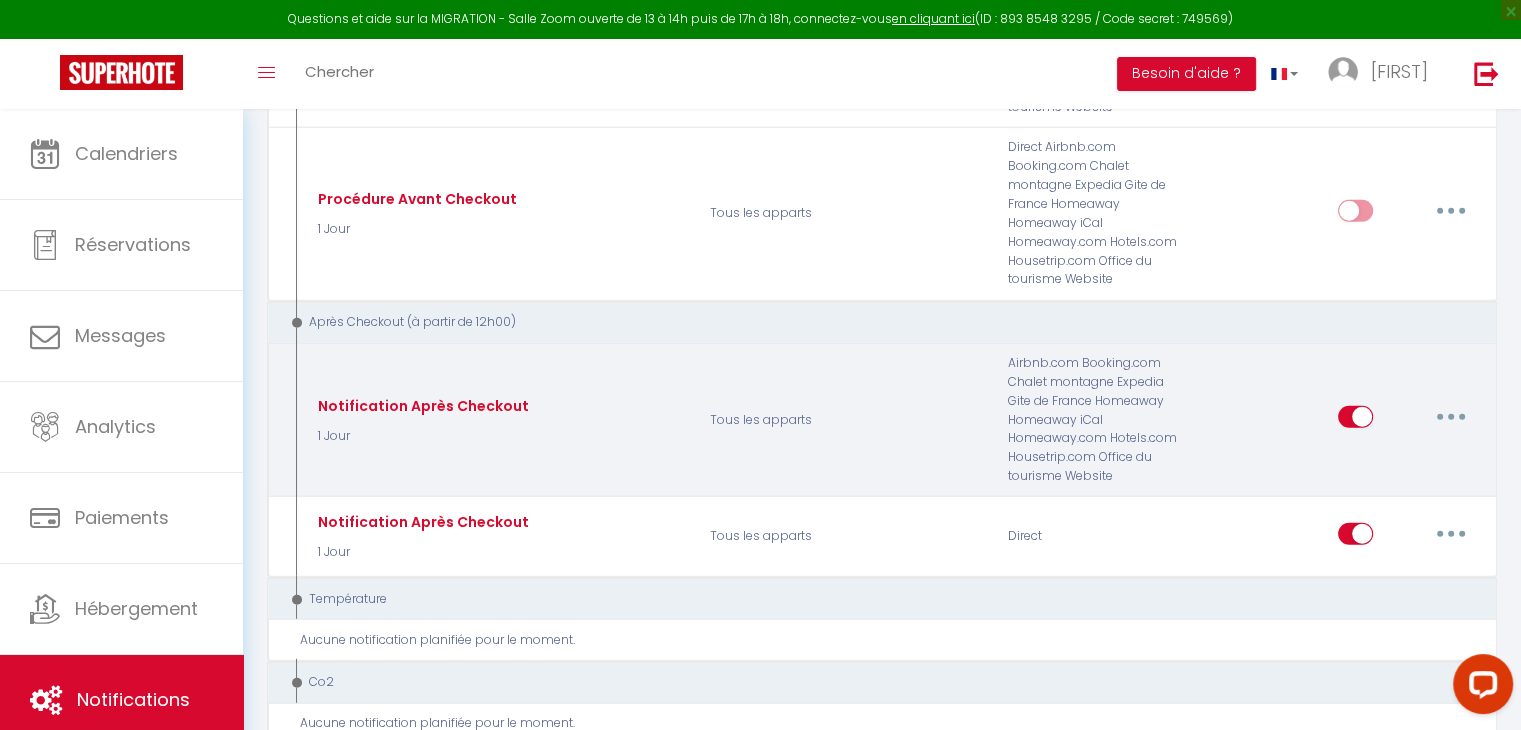 click at bounding box center (1451, 417) 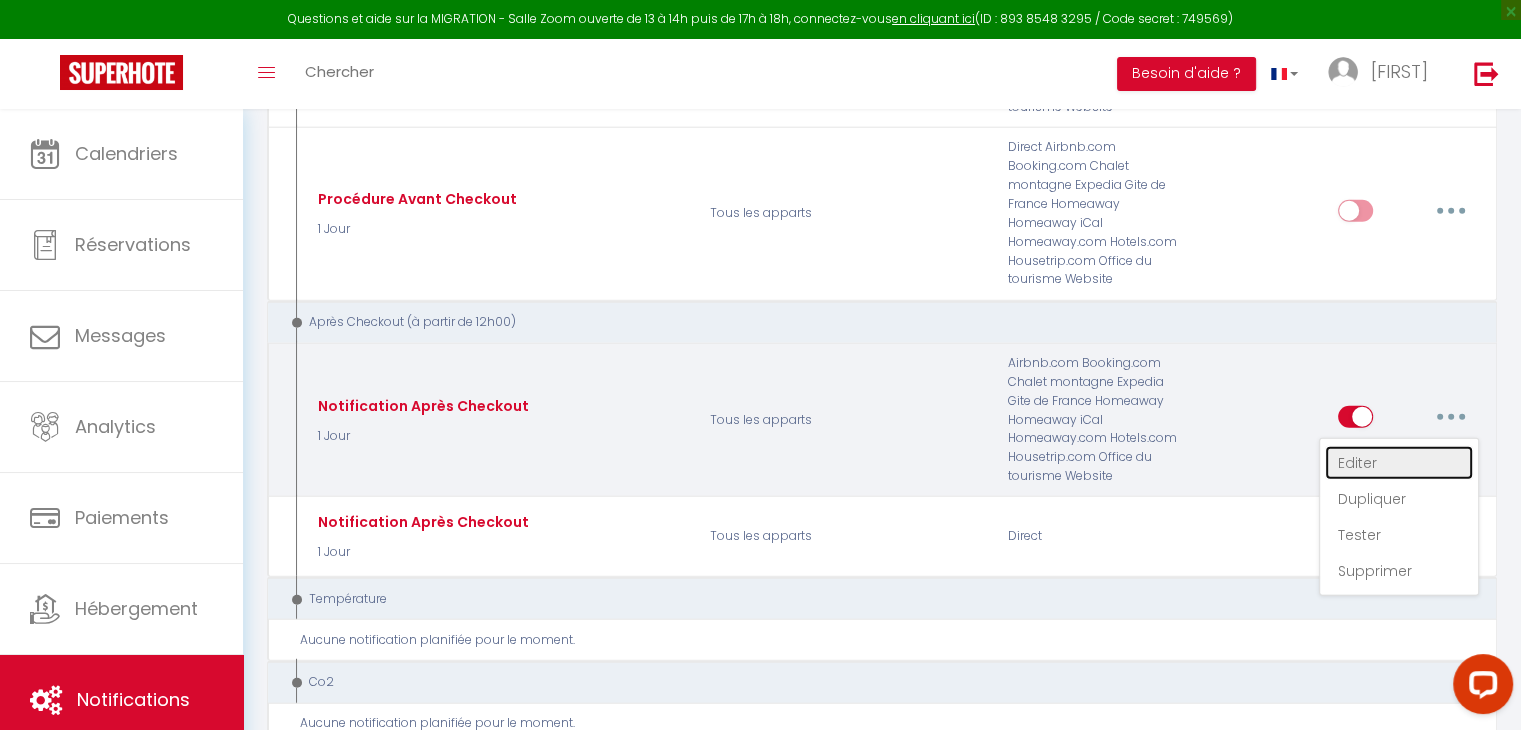 click on "Editer" at bounding box center (1399, 463) 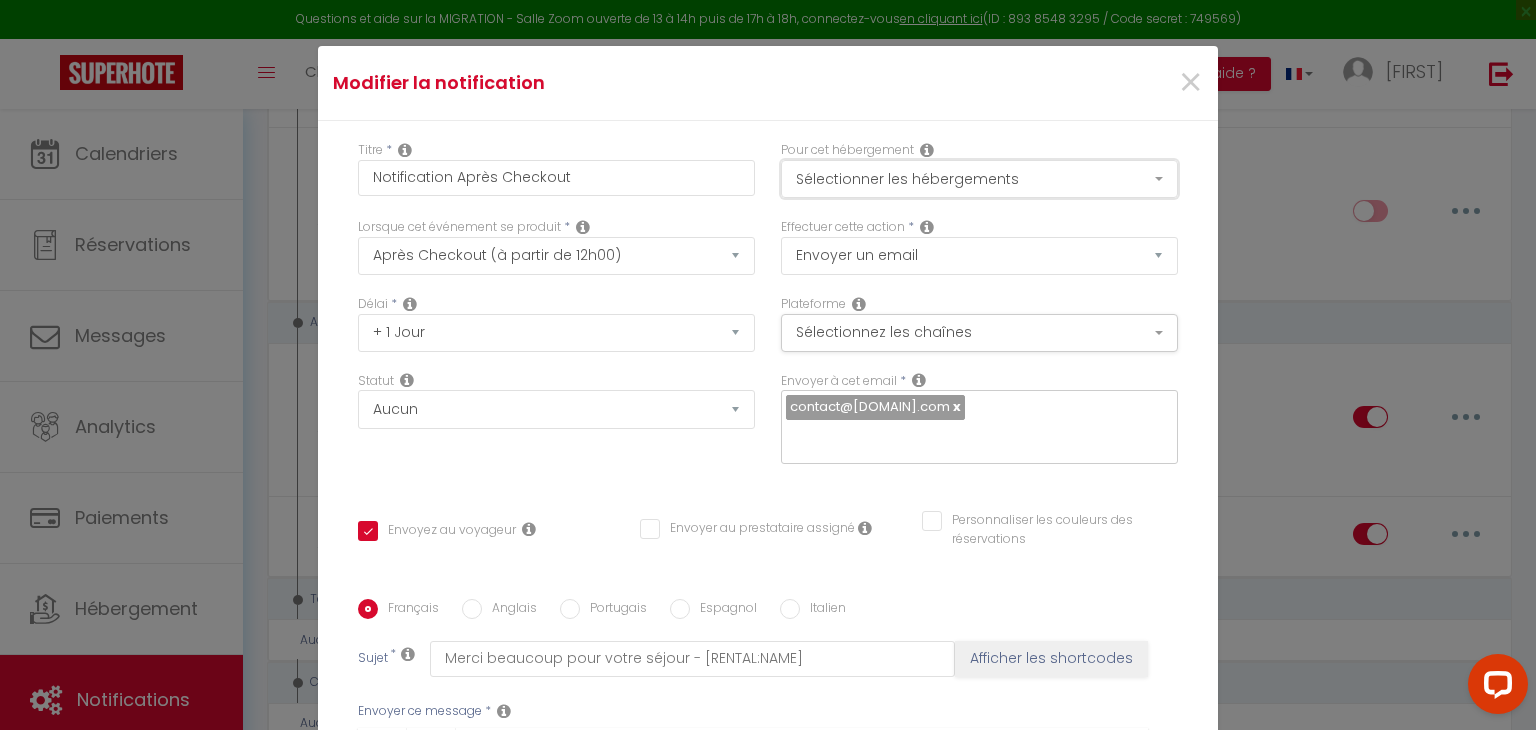 click on "Sélectionner les hébergements" at bounding box center [979, 179] 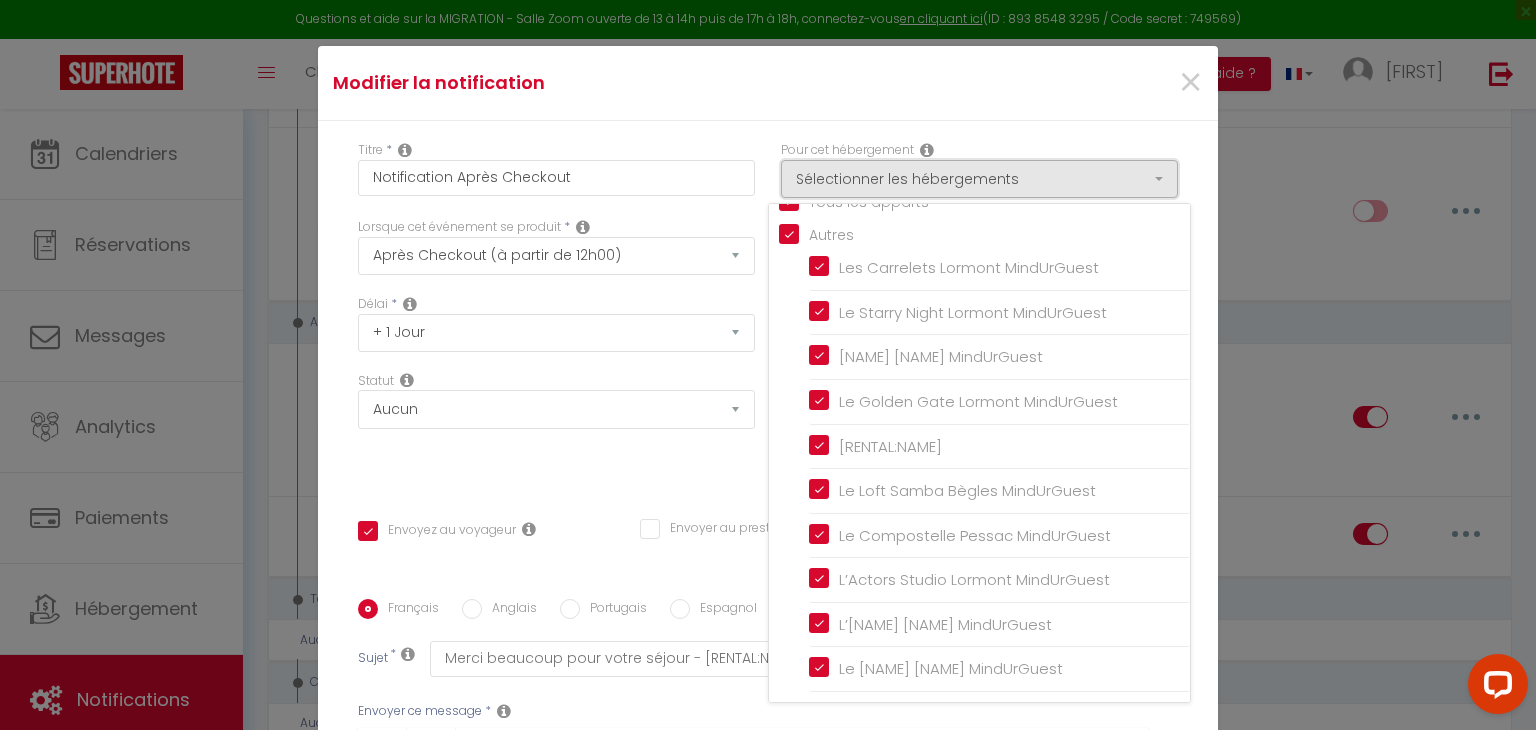 scroll, scrollTop: 0, scrollLeft: 0, axis: both 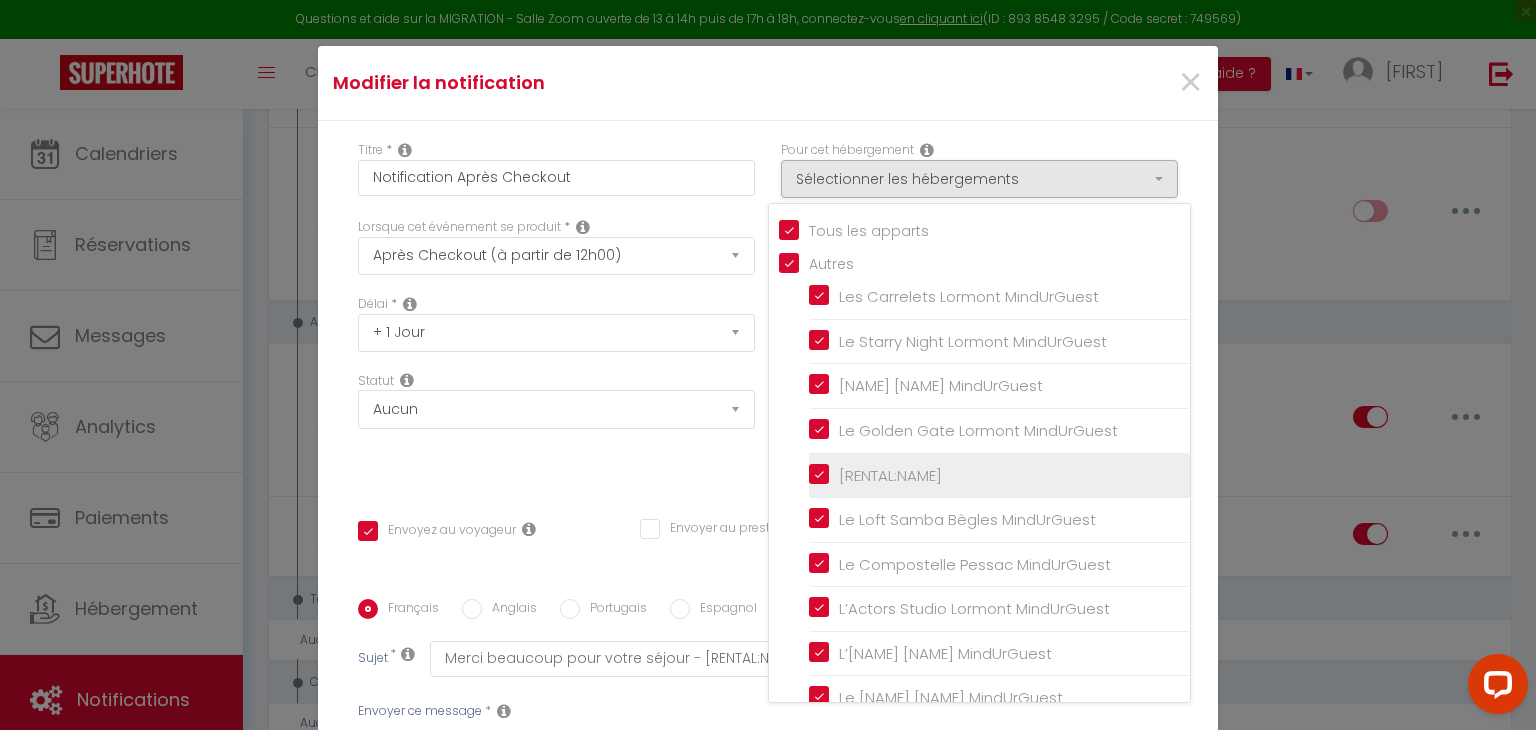 click on "[RENTAL:NAME]" at bounding box center [999, 475] 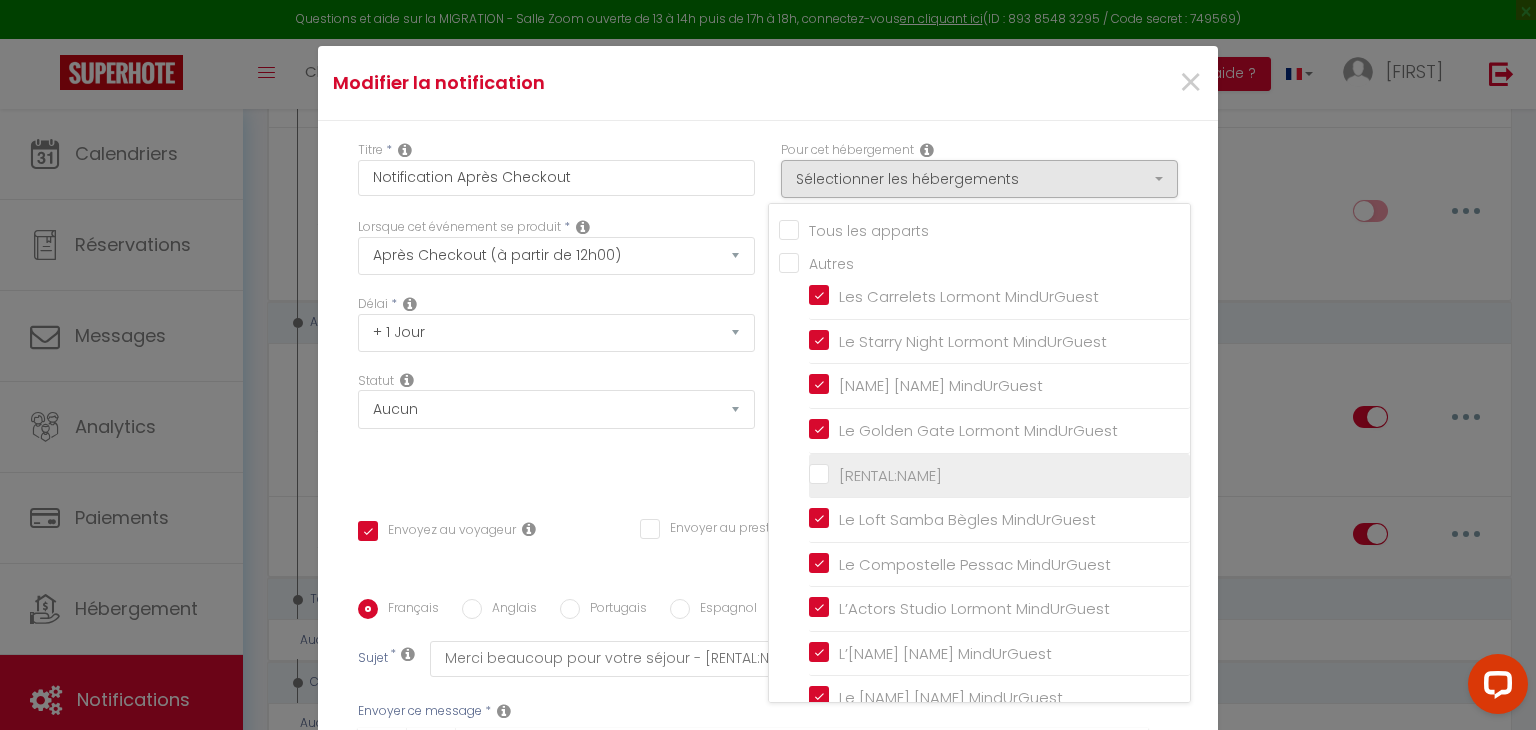 checkbox on "false" 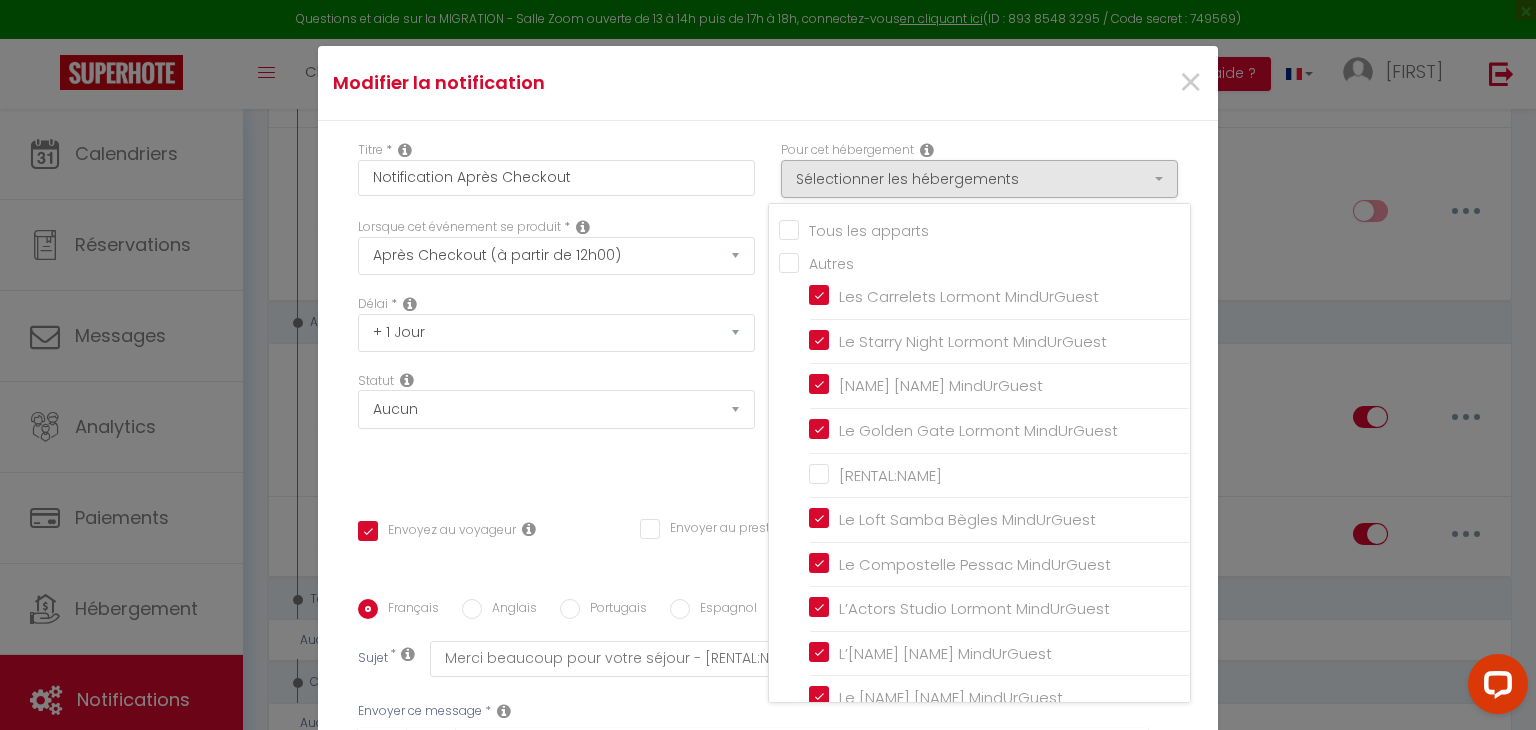 scroll, scrollTop: 413, scrollLeft: 0, axis: vertical 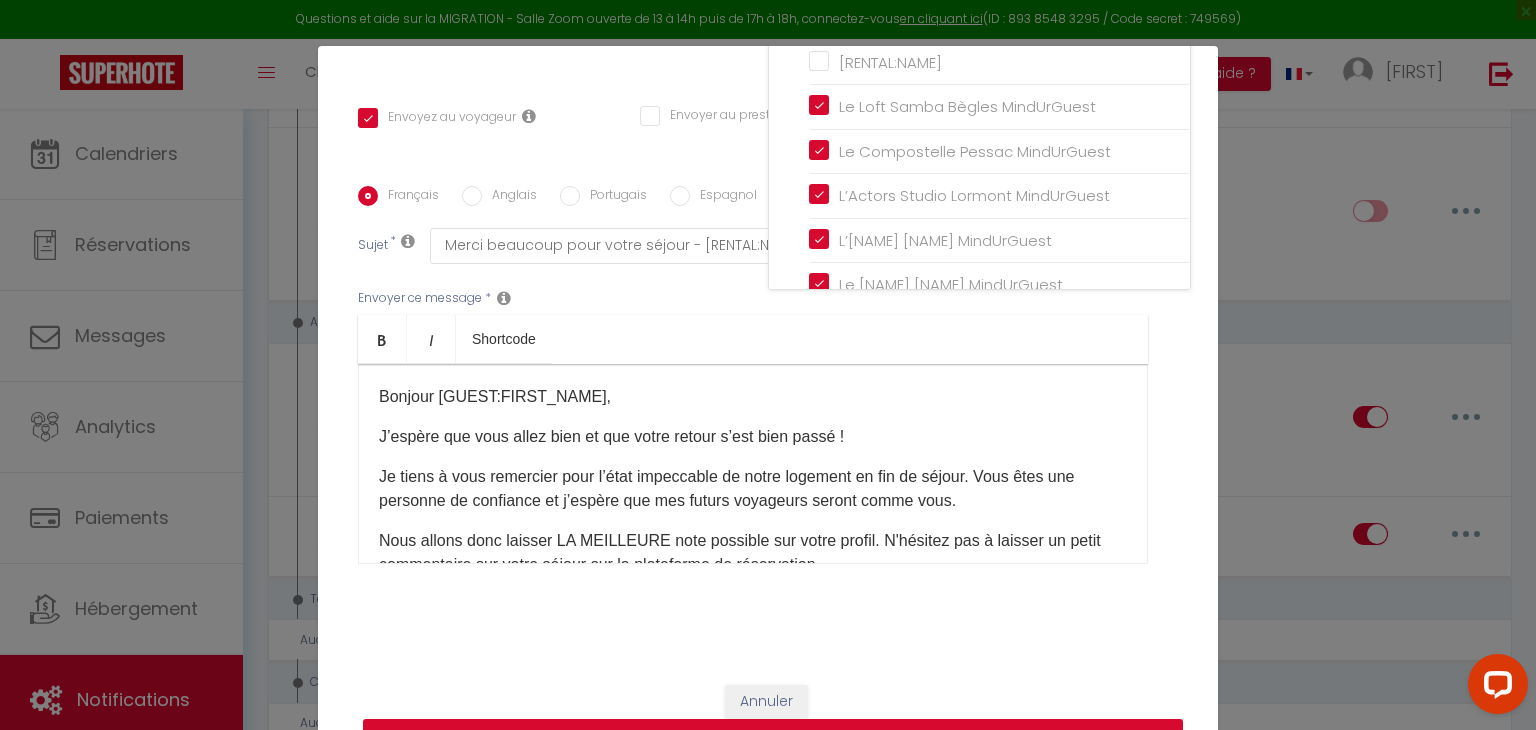 click on "Mettre à jour" at bounding box center (773, 738) 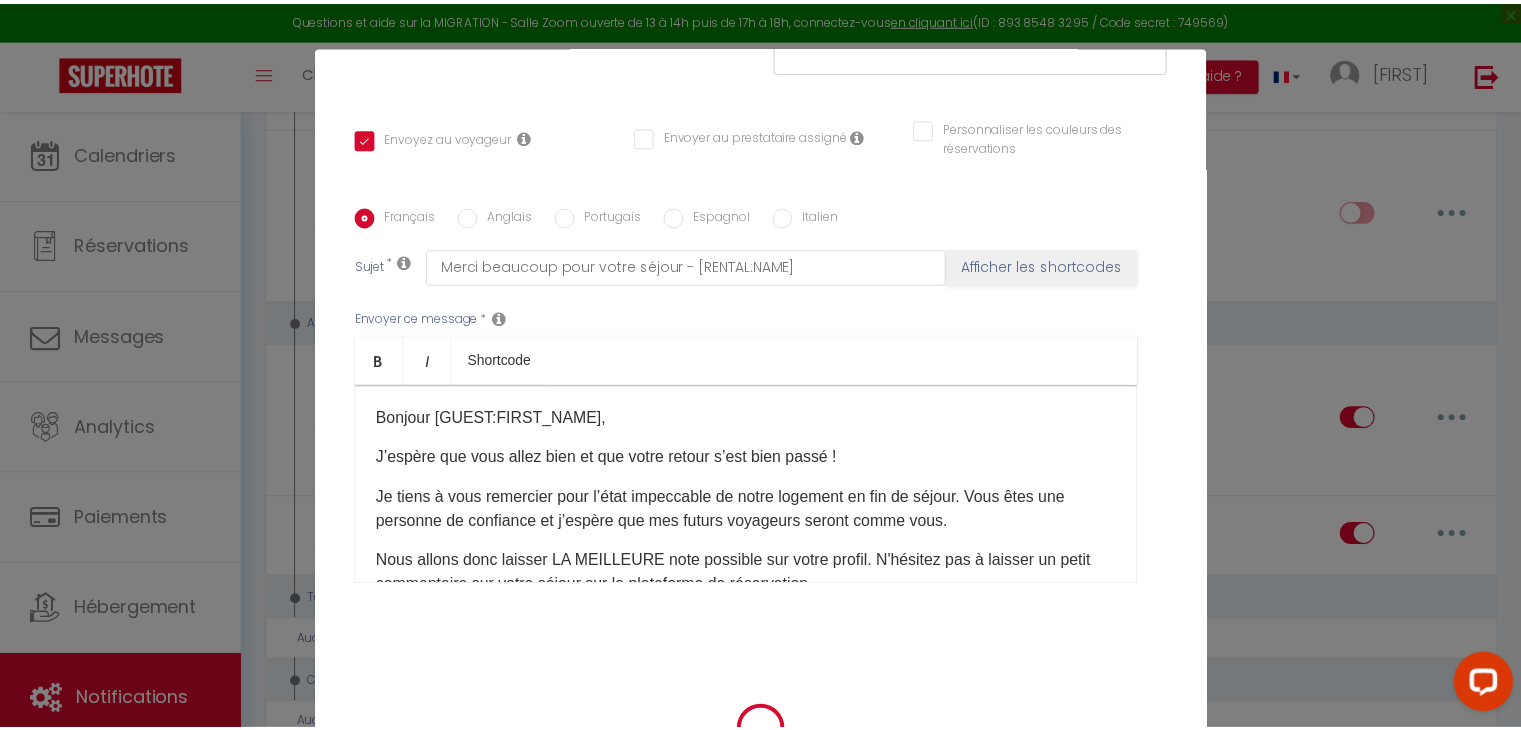 scroll, scrollTop: 392, scrollLeft: 0, axis: vertical 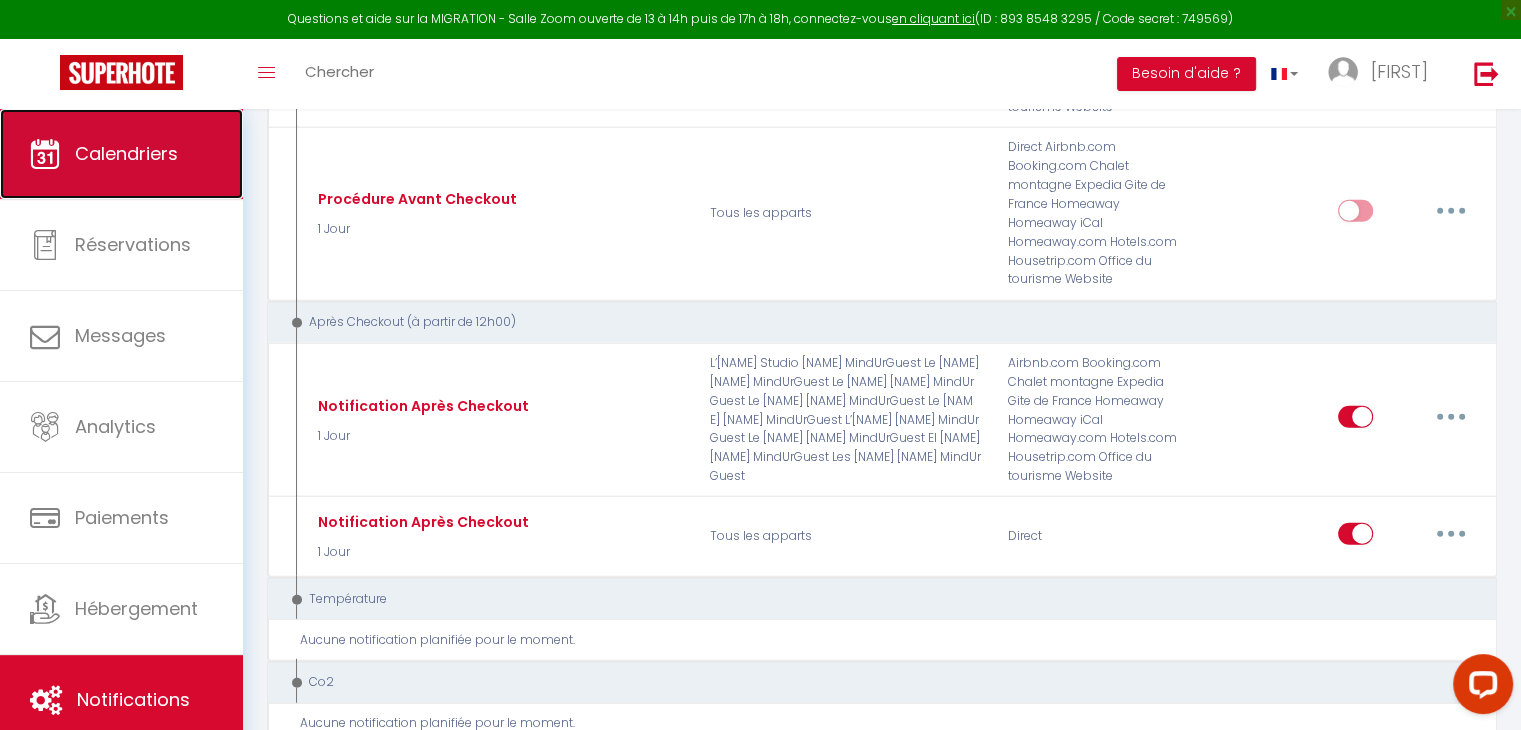 click on "Calendriers" at bounding box center [126, 153] 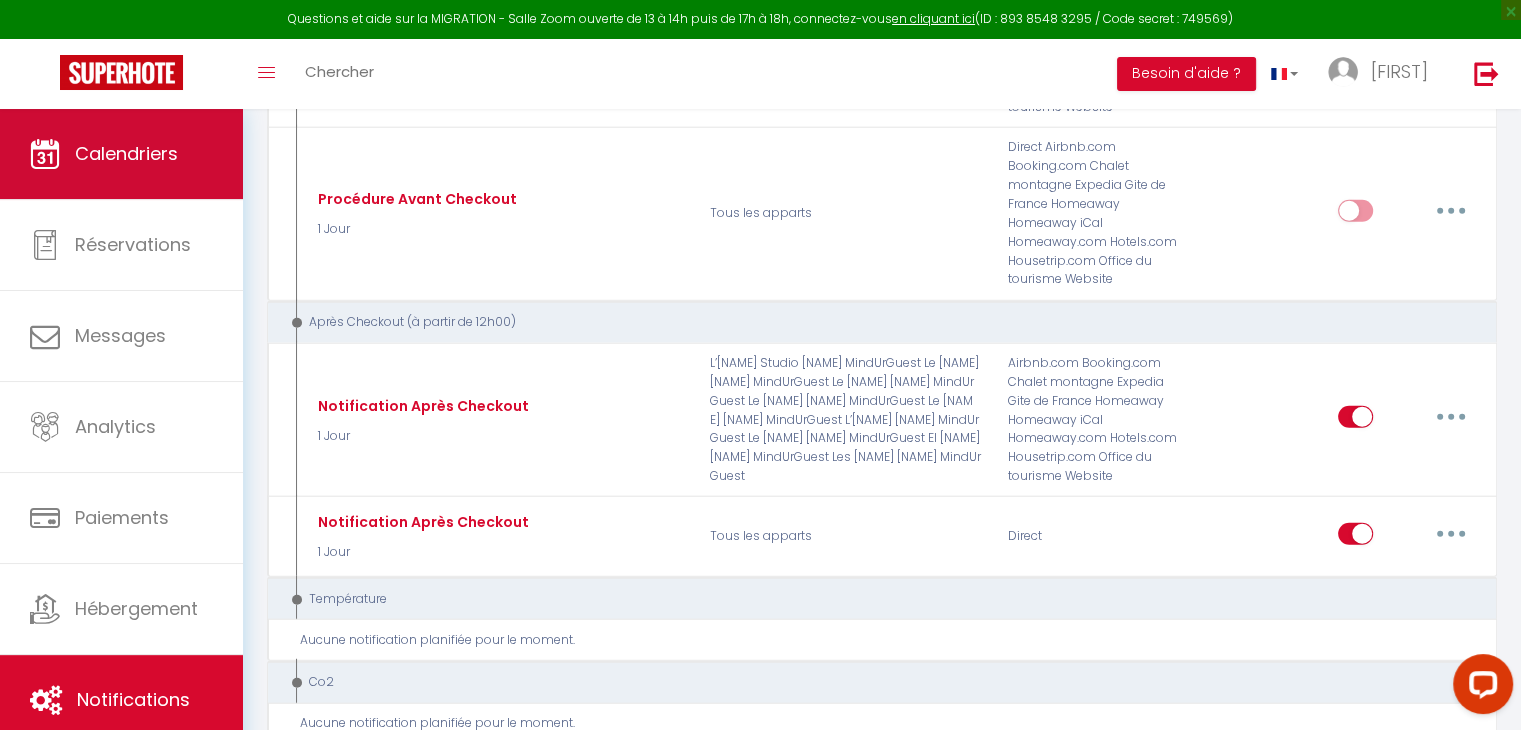 scroll, scrollTop: 0, scrollLeft: 0, axis: both 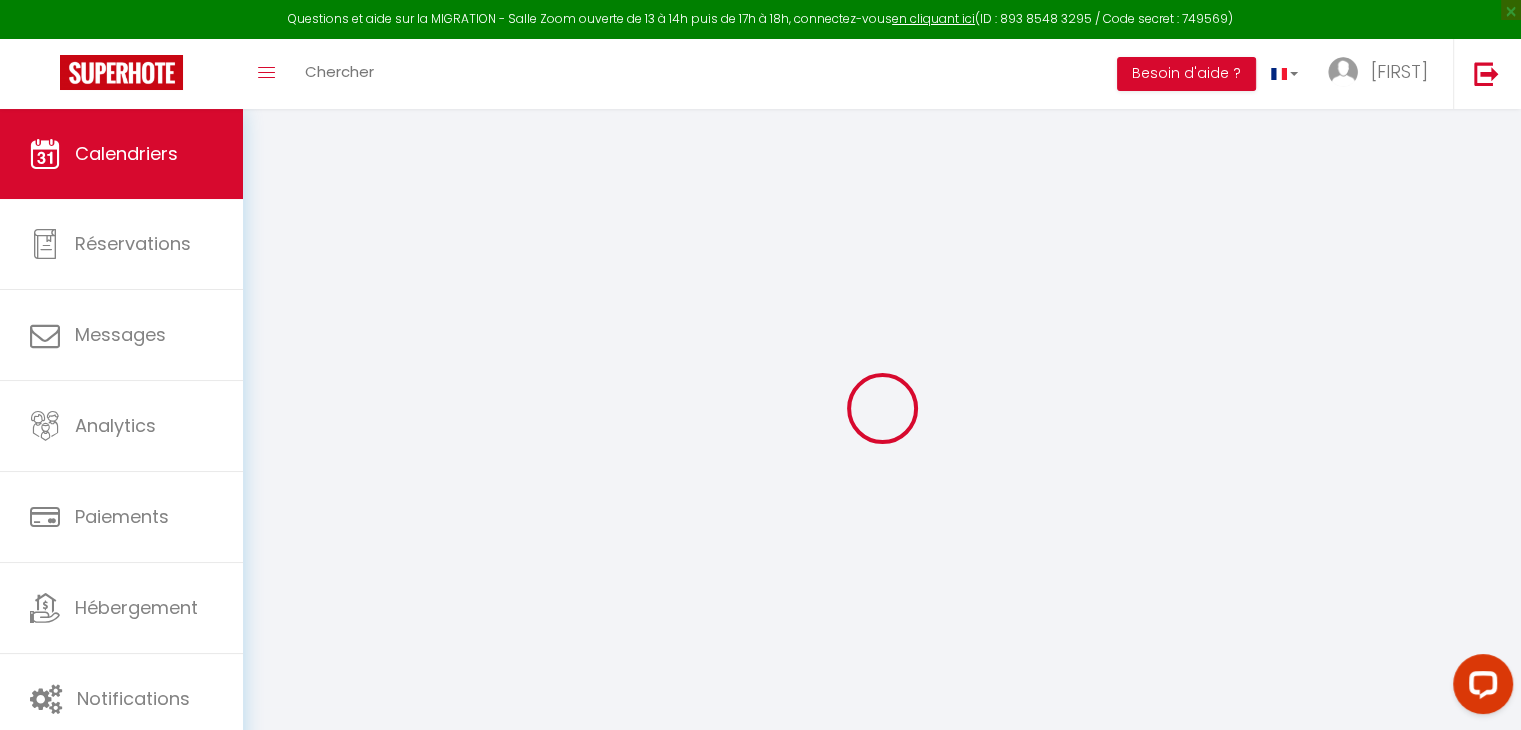 select 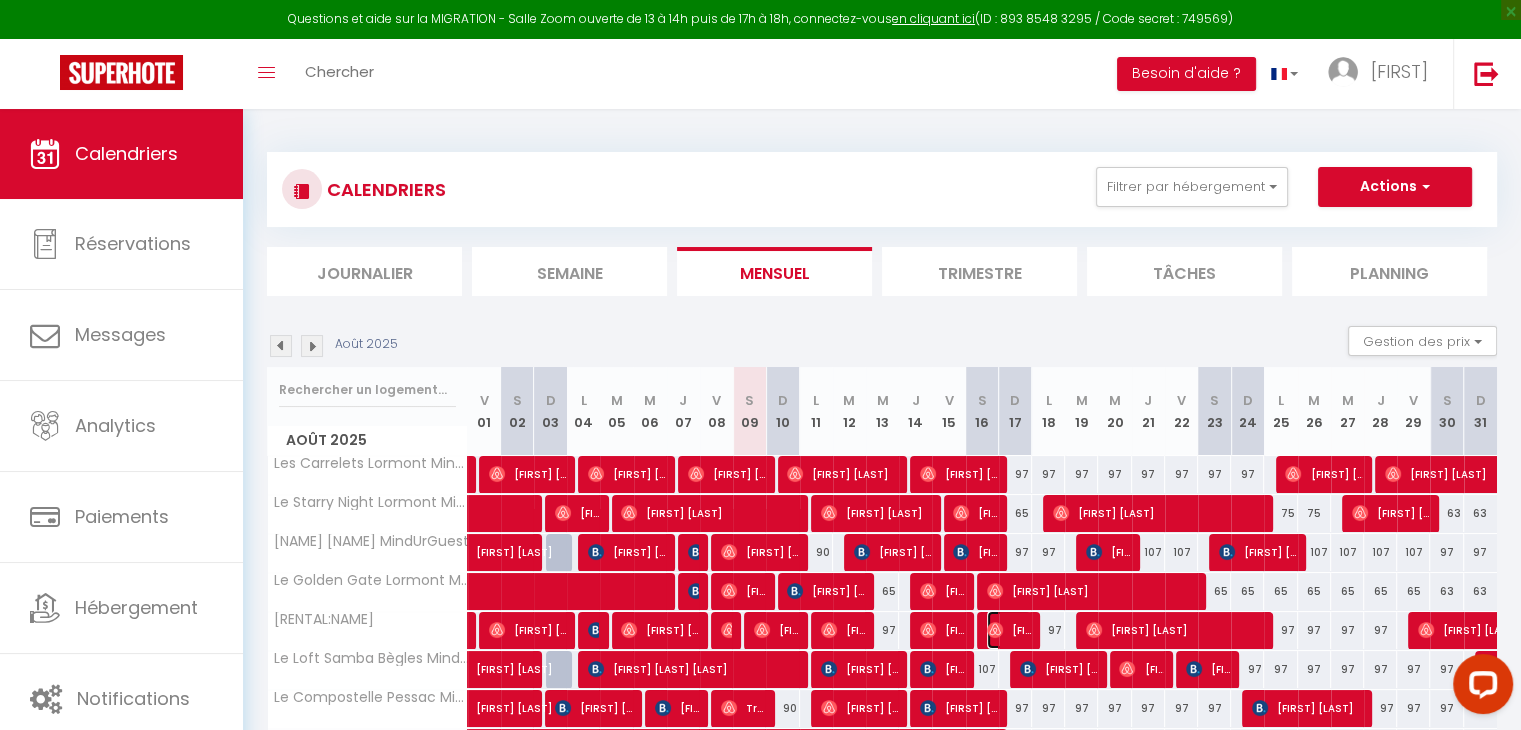 click at bounding box center (995, 630) 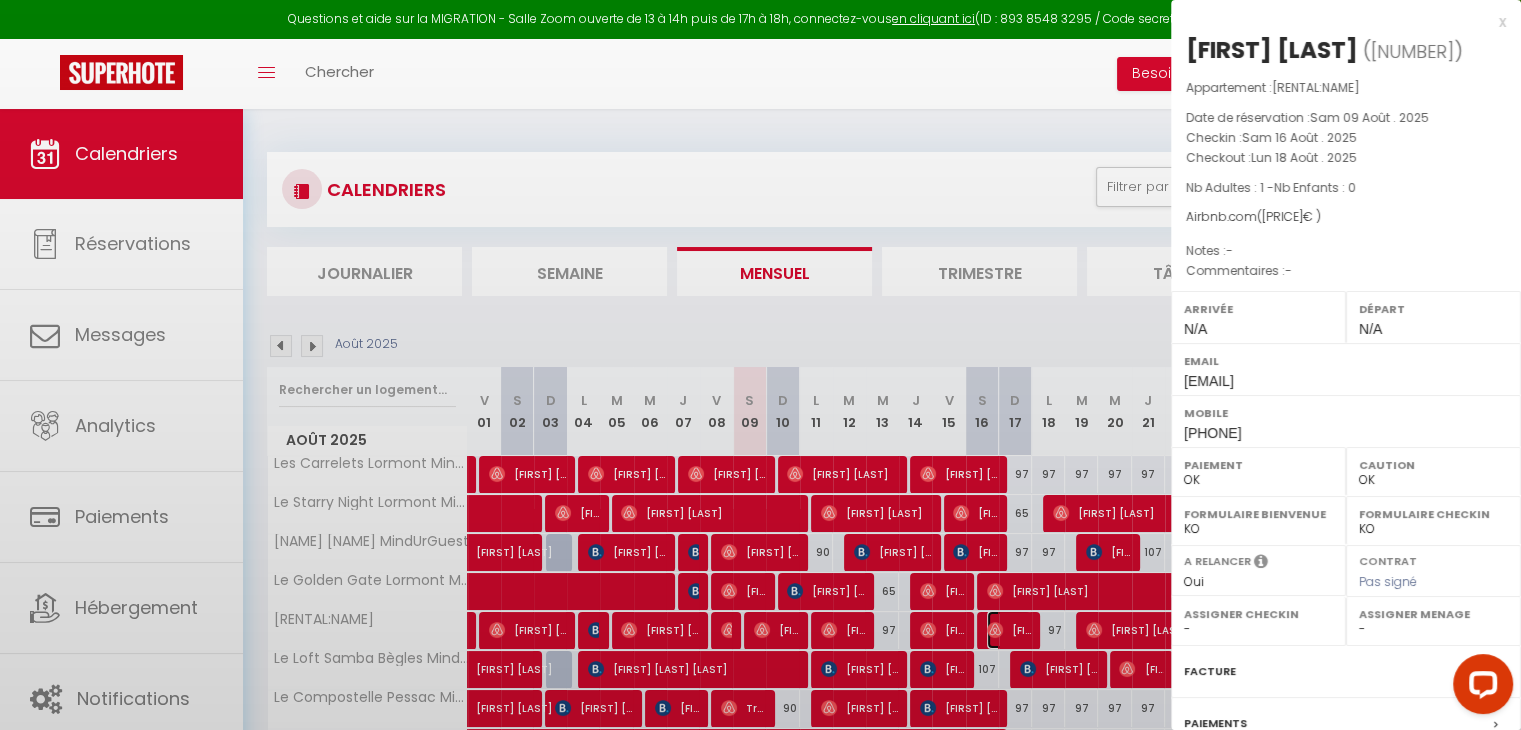 select on "39343" 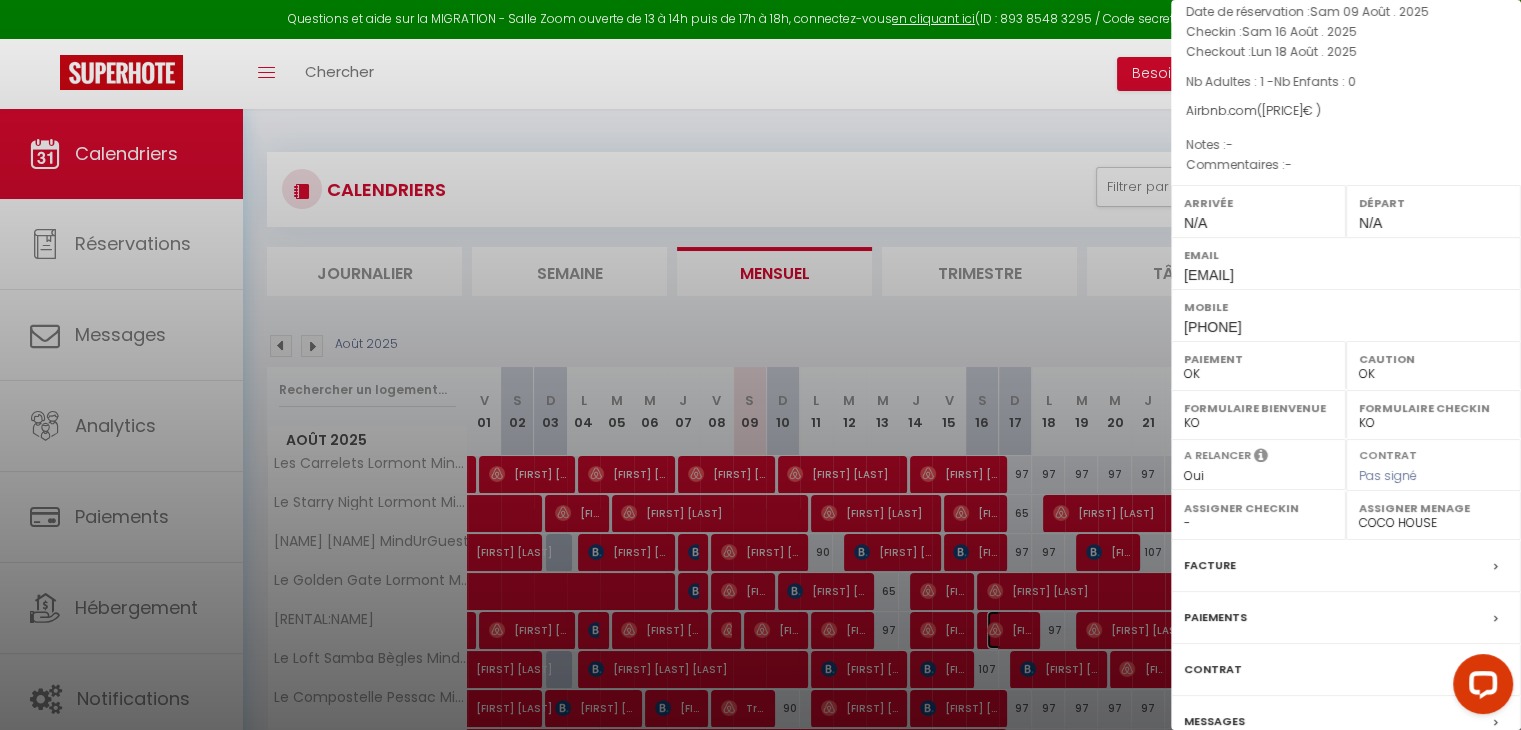 scroll, scrollTop: 99, scrollLeft: 0, axis: vertical 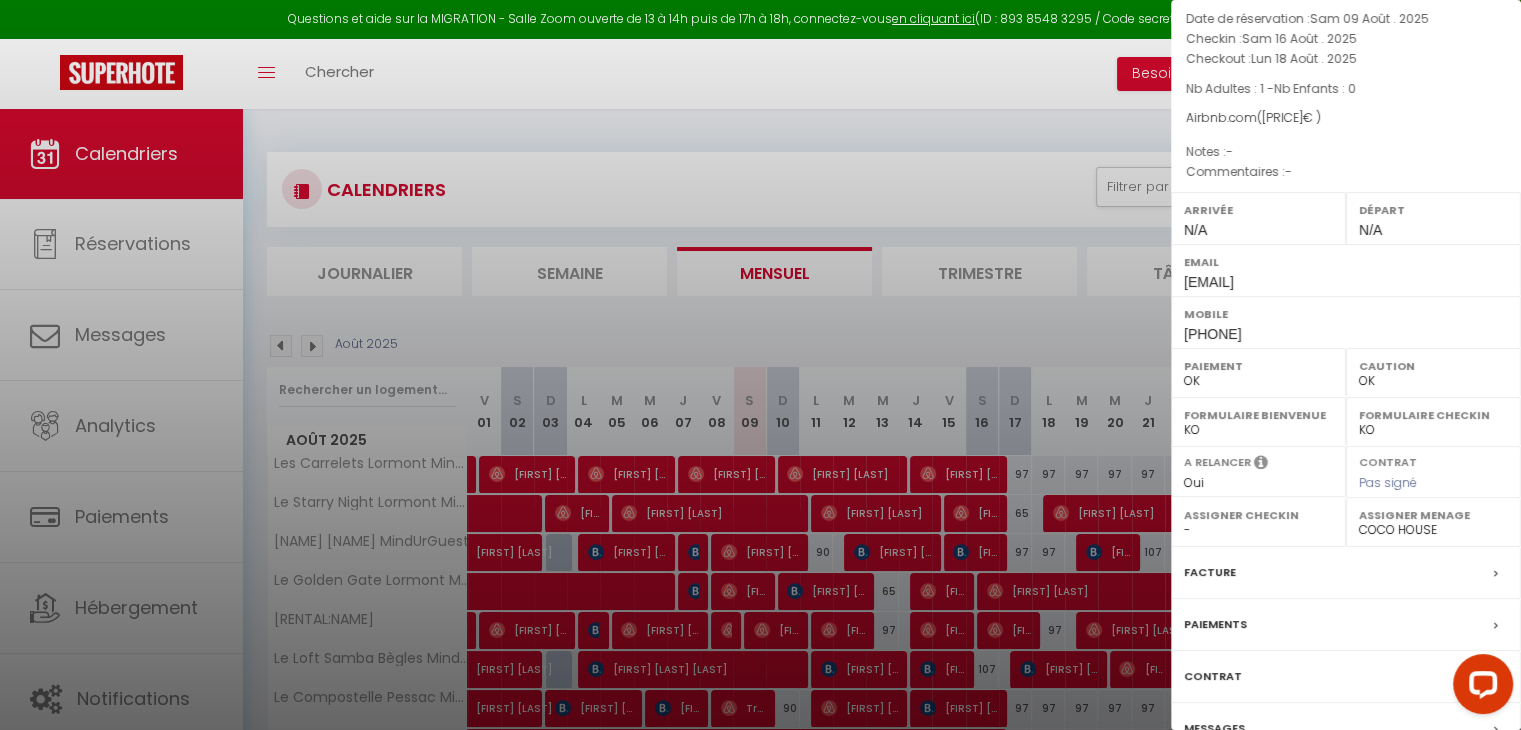 click on "Mobile
[PHONE]" at bounding box center [1346, 322] 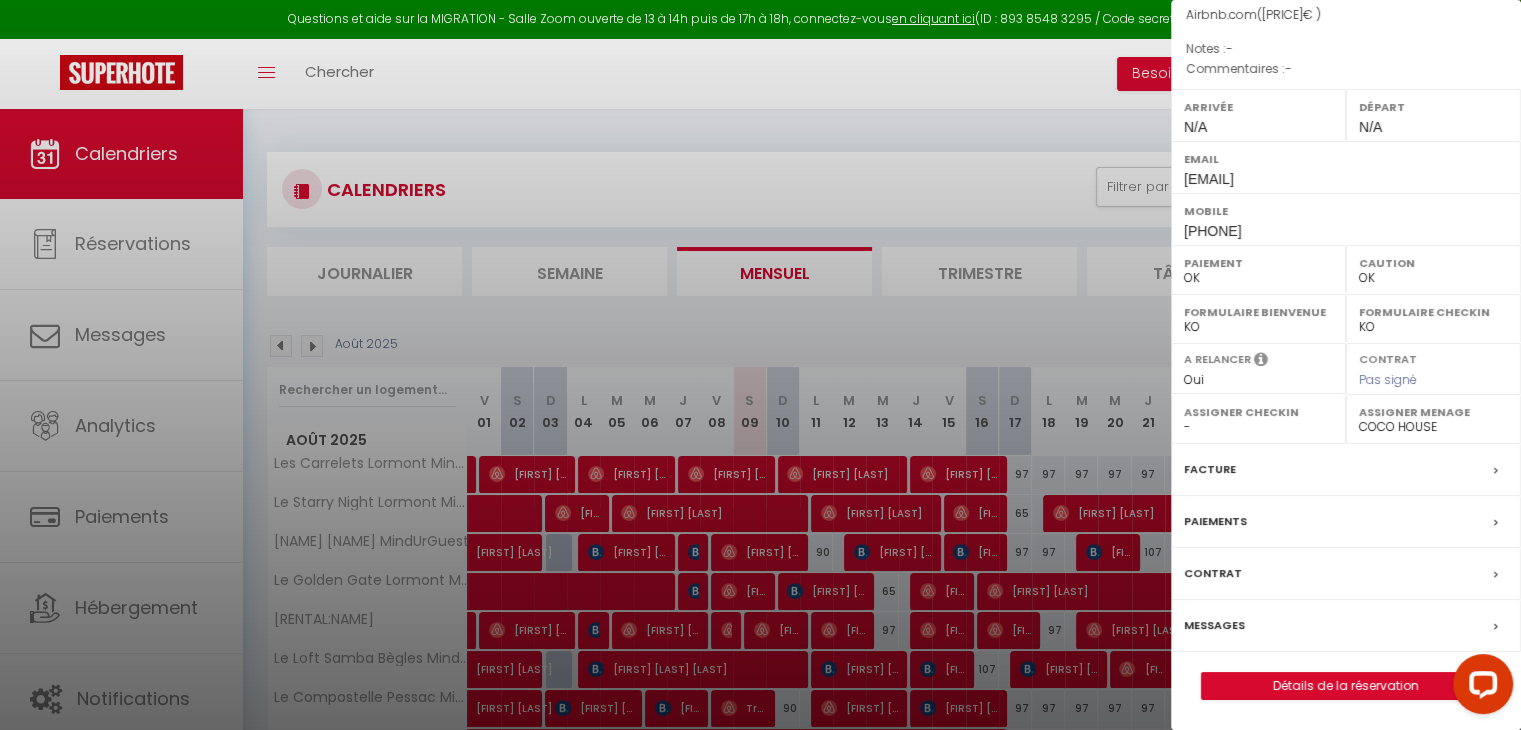 scroll, scrollTop: 251, scrollLeft: 0, axis: vertical 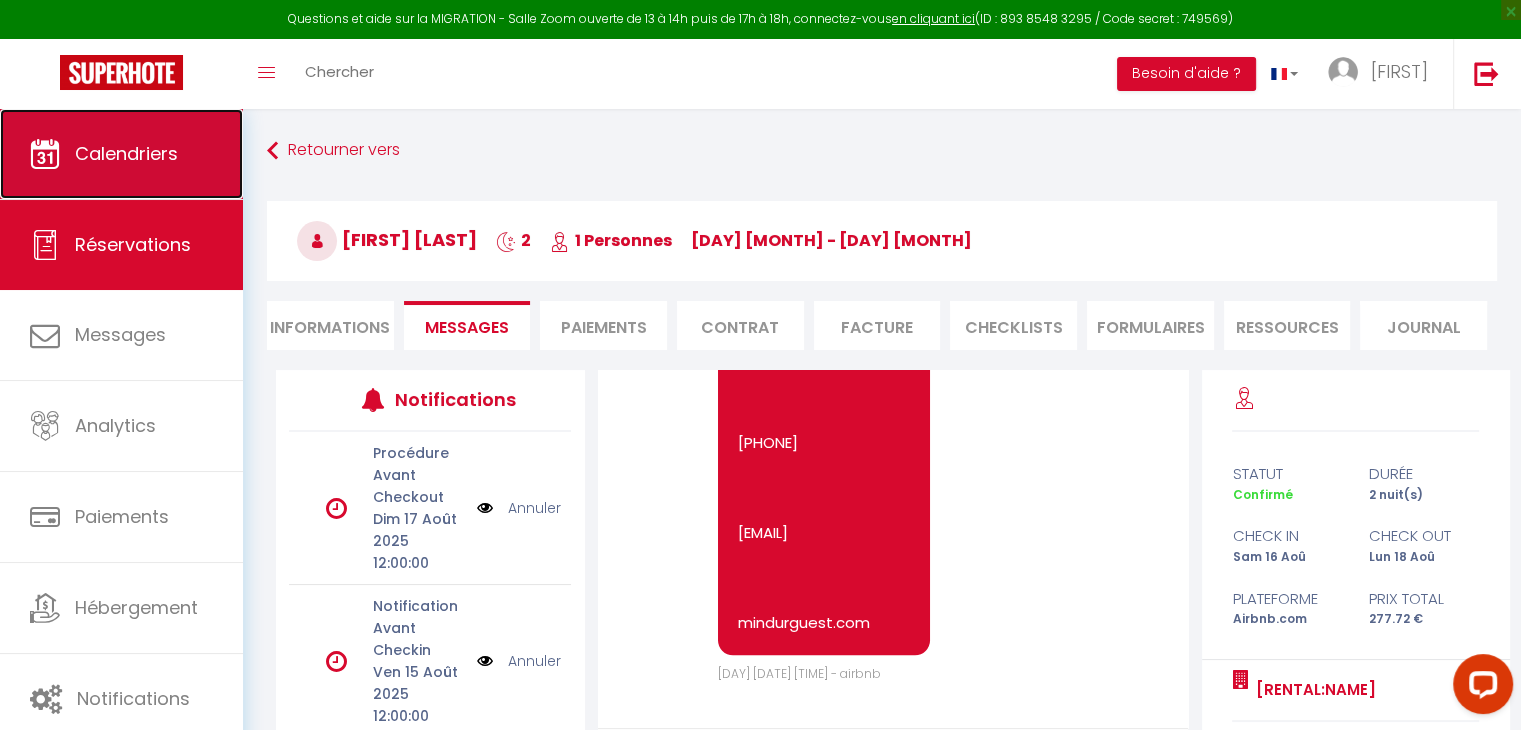 click on "Calendriers" at bounding box center (126, 153) 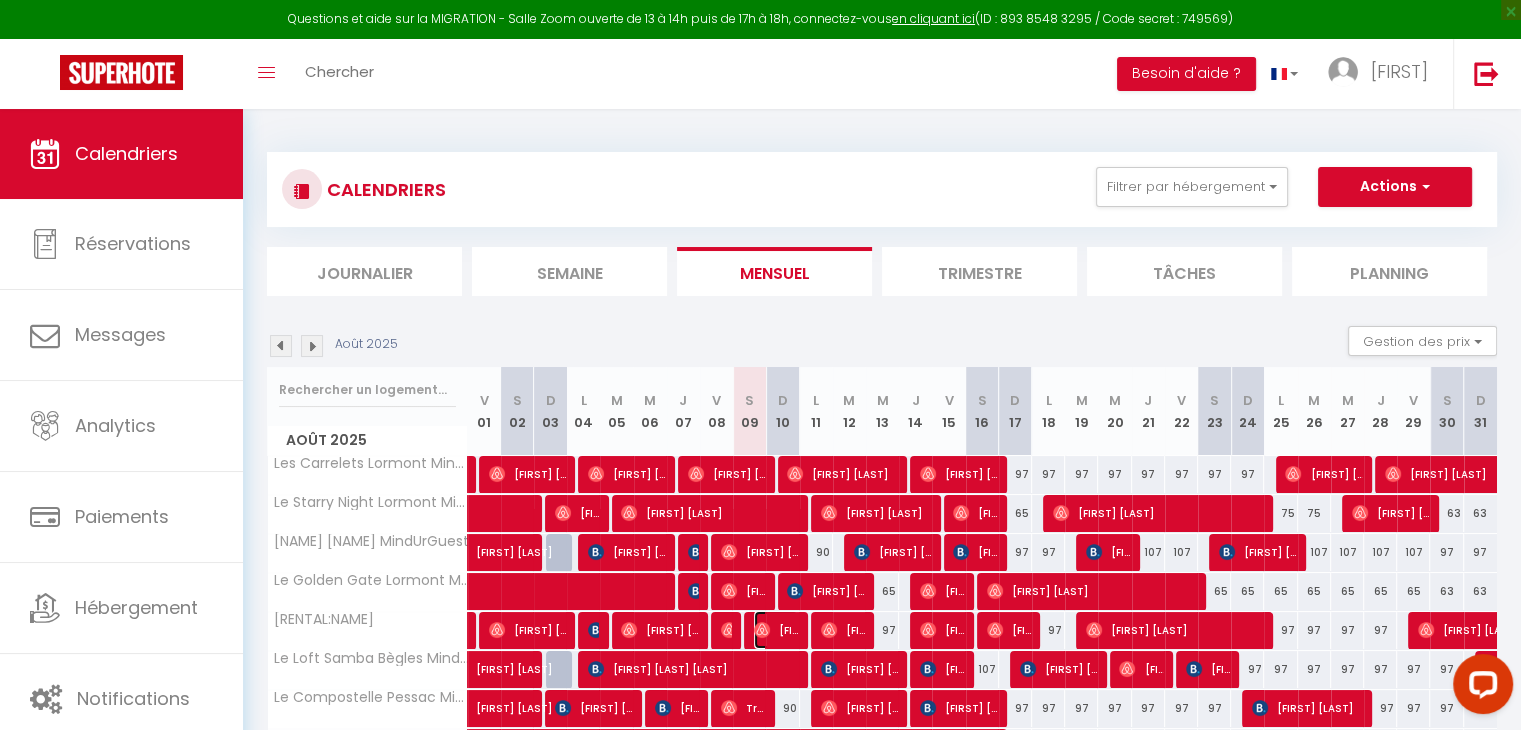 click at bounding box center (762, 630) 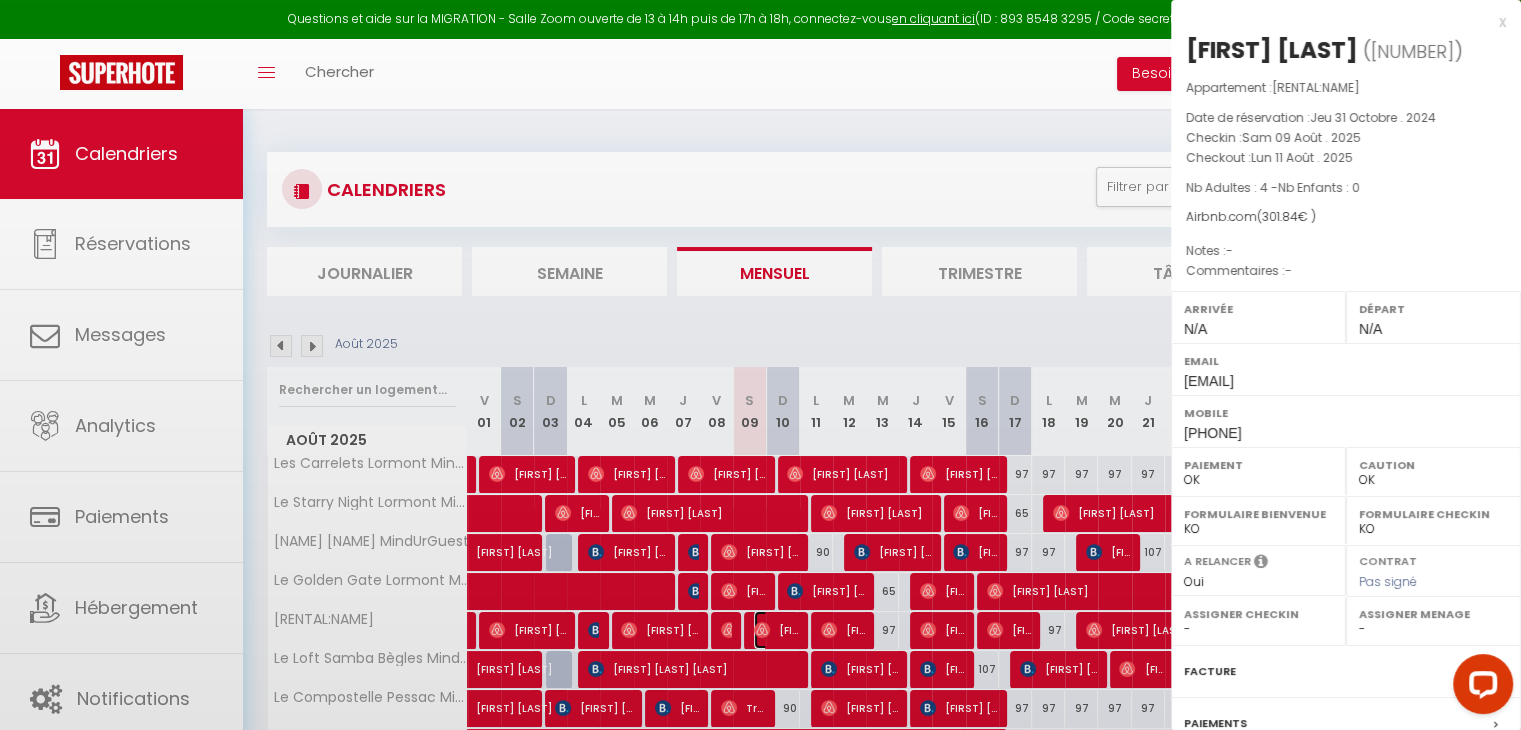 select on "39343" 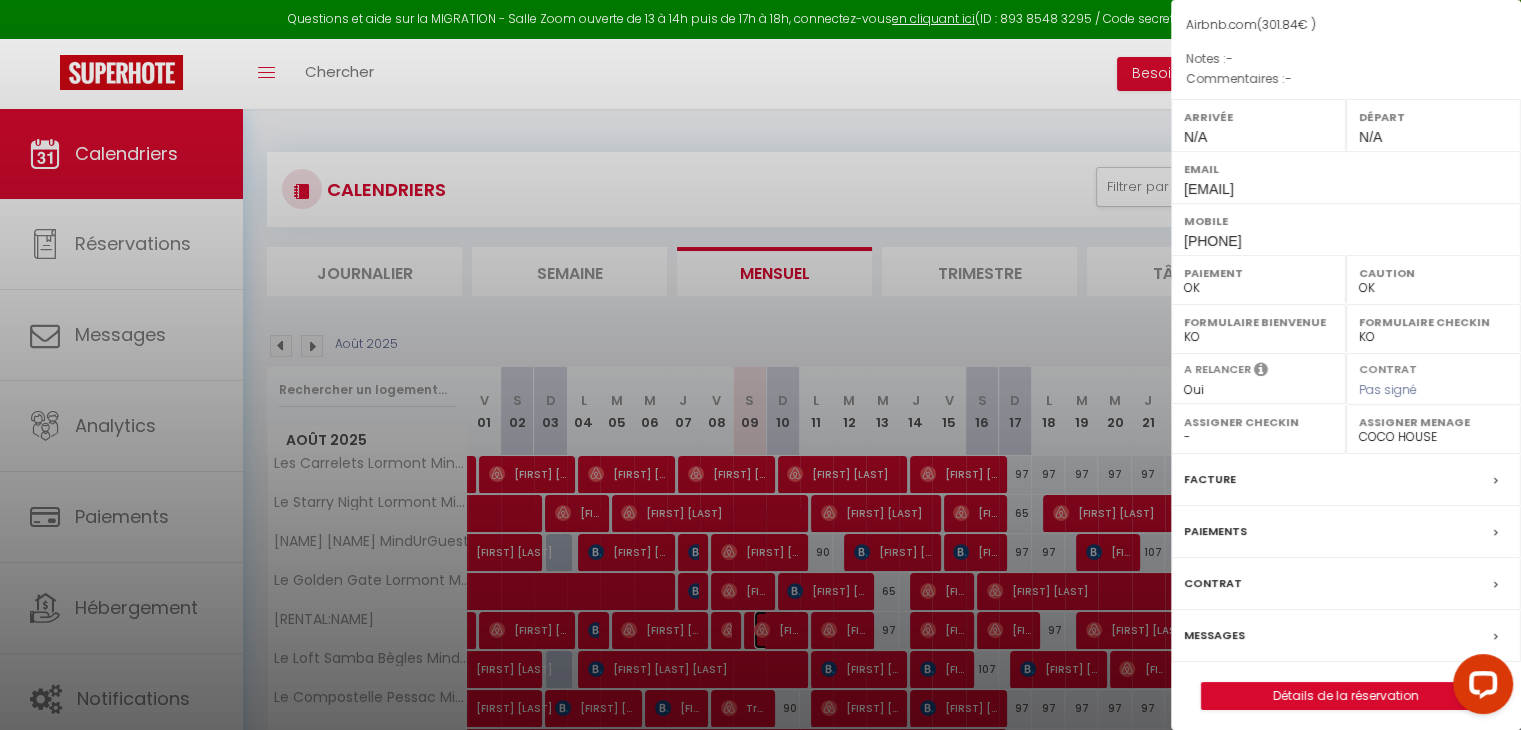 scroll, scrollTop: 219, scrollLeft: 0, axis: vertical 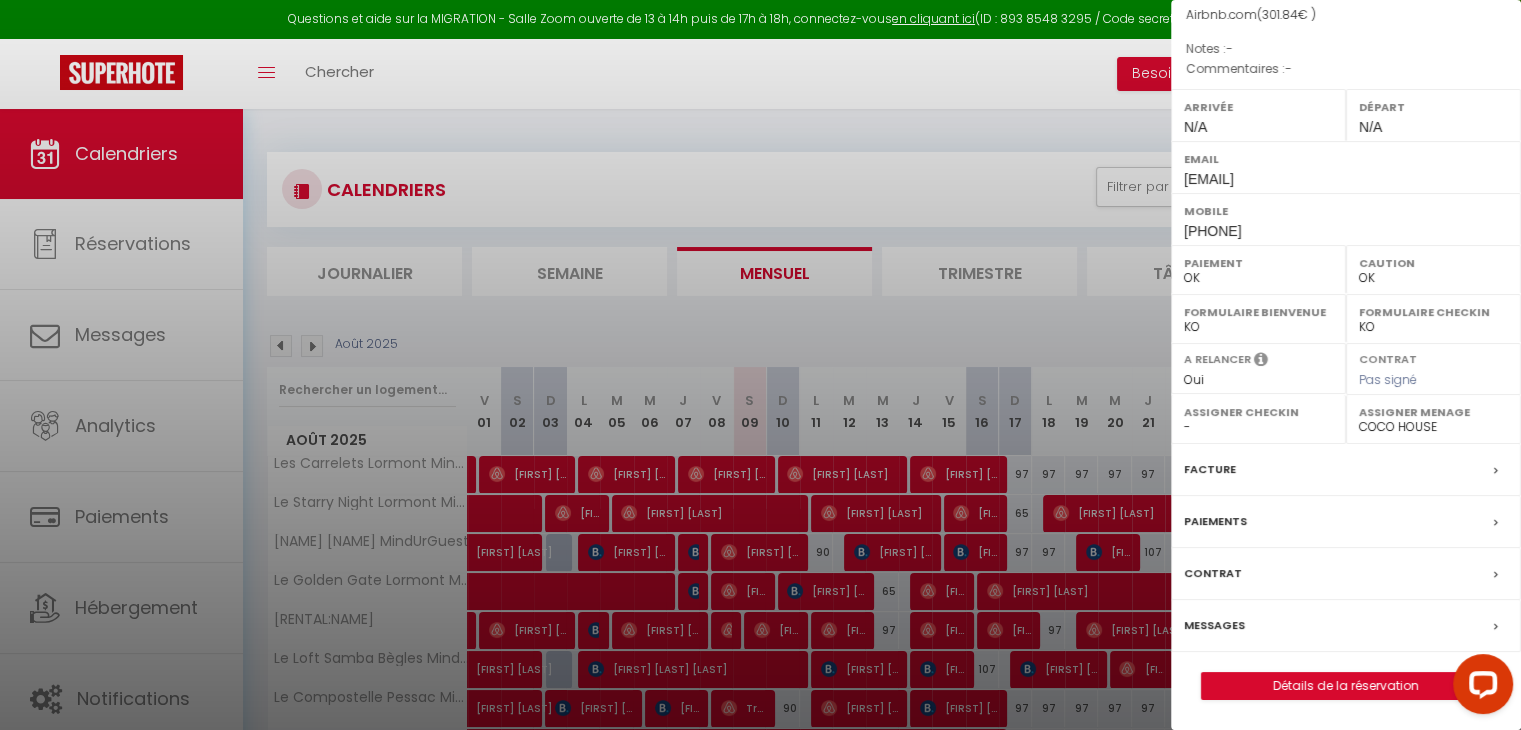 click on "Messages" at bounding box center (1214, 625) 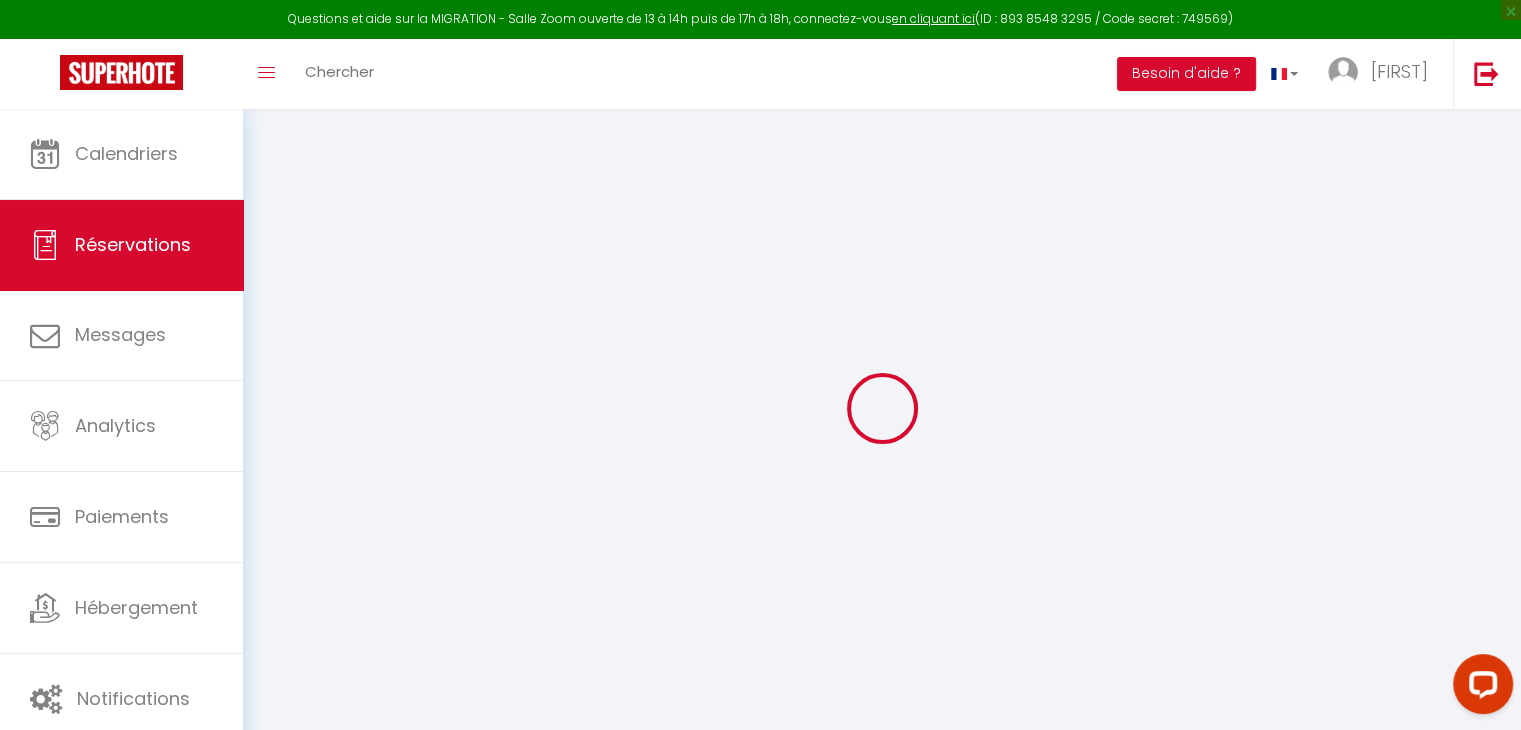 select 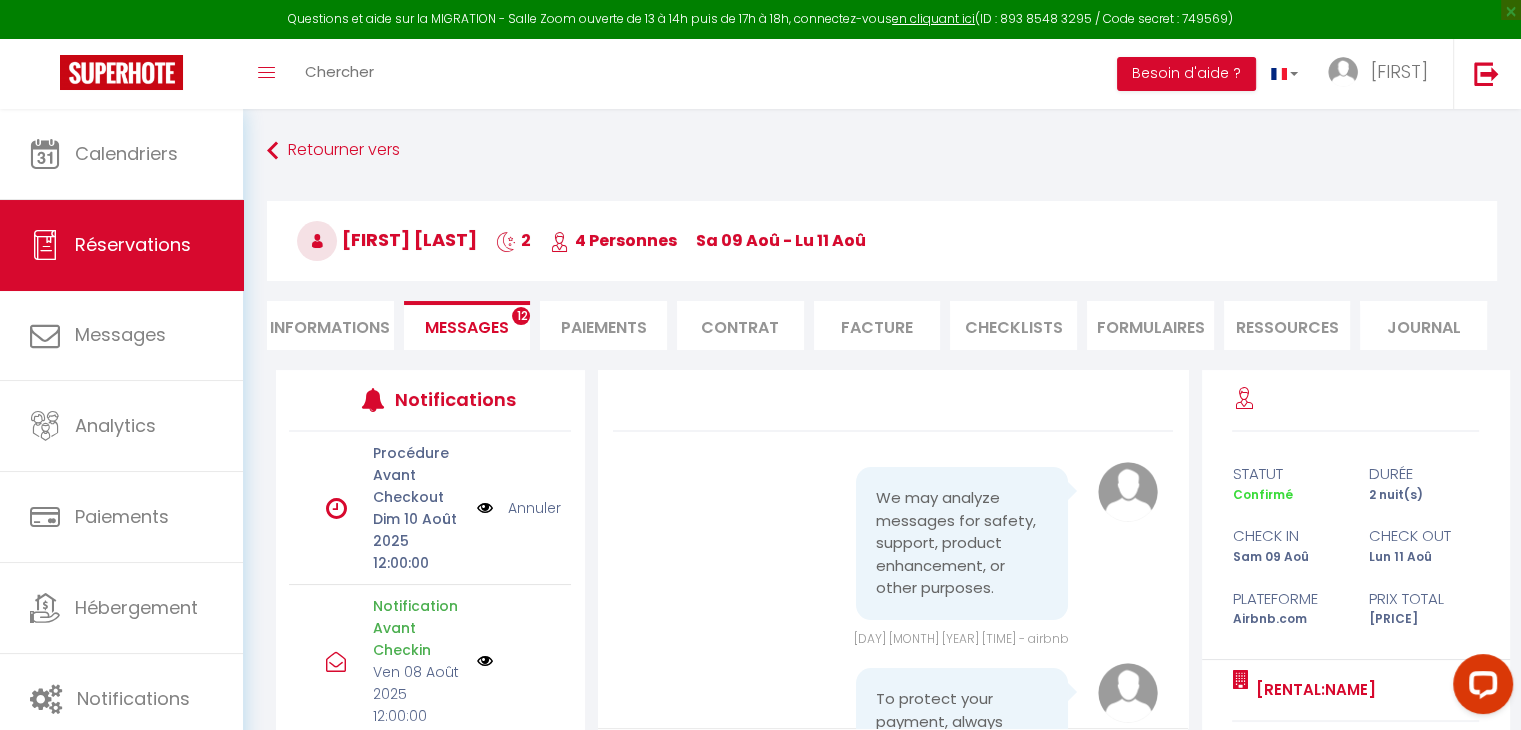 scroll, scrollTop: 8165, scrollLeft: 0, axis: vertical 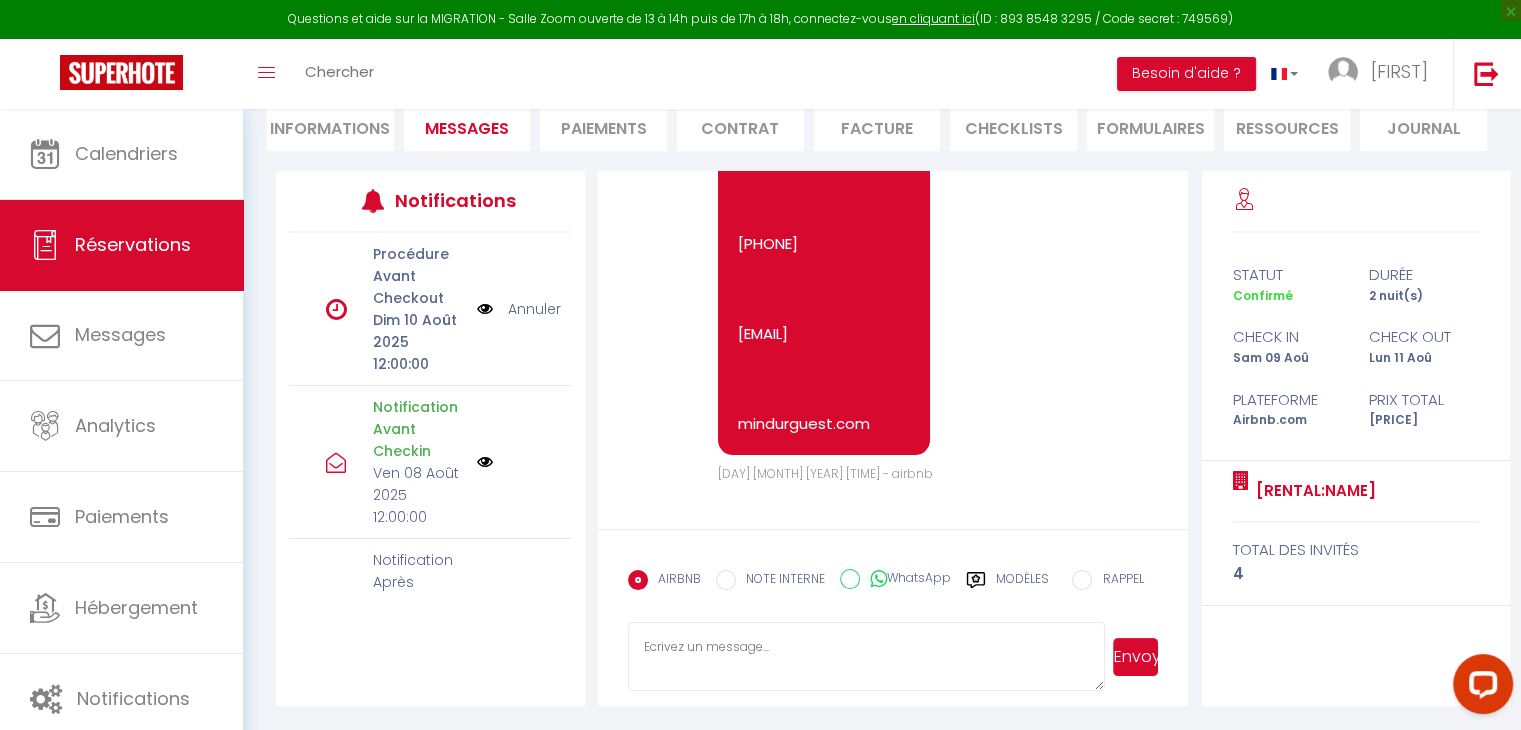 click at bounding box center [867, 657] 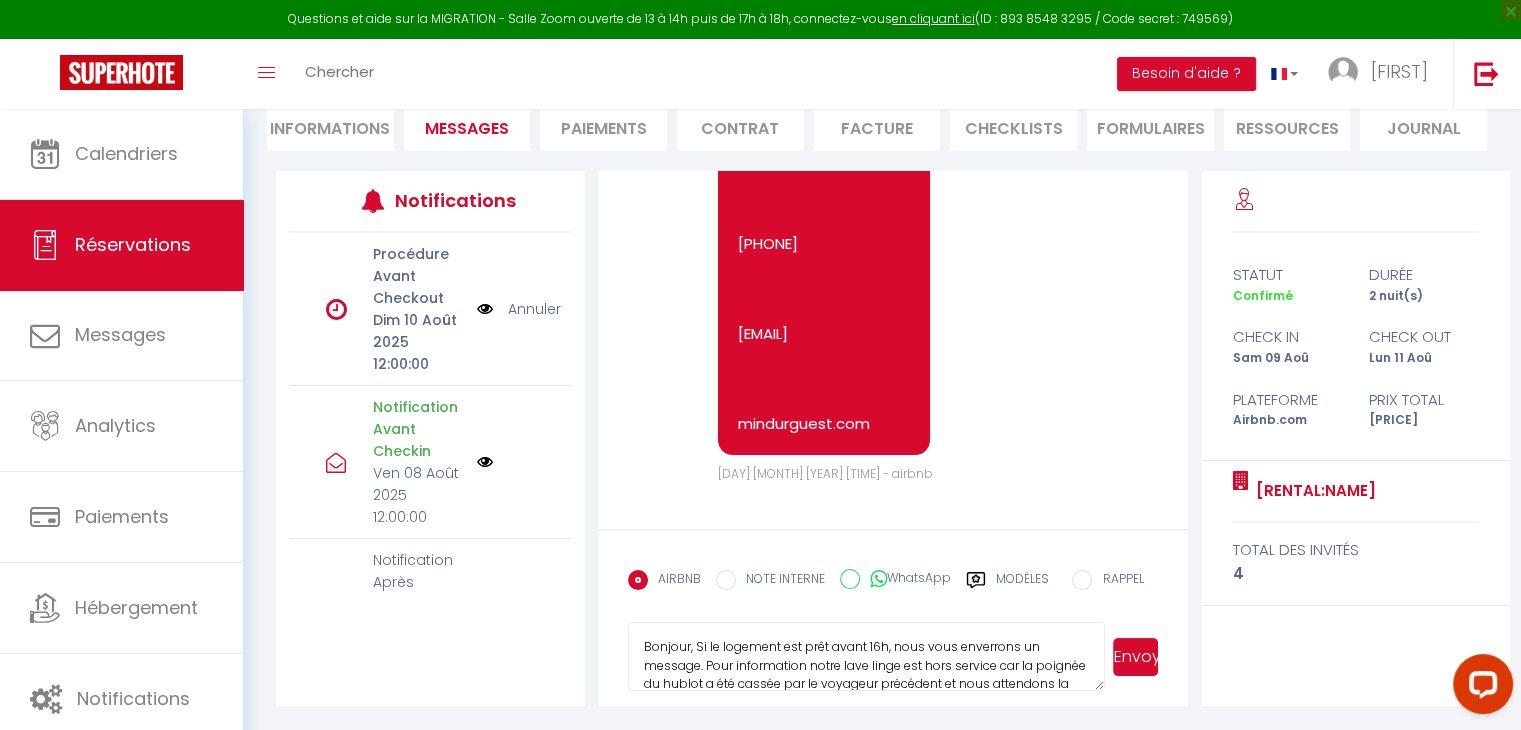 scroll, scrollTop: 97, scrollLeft: 0, axis: vertical 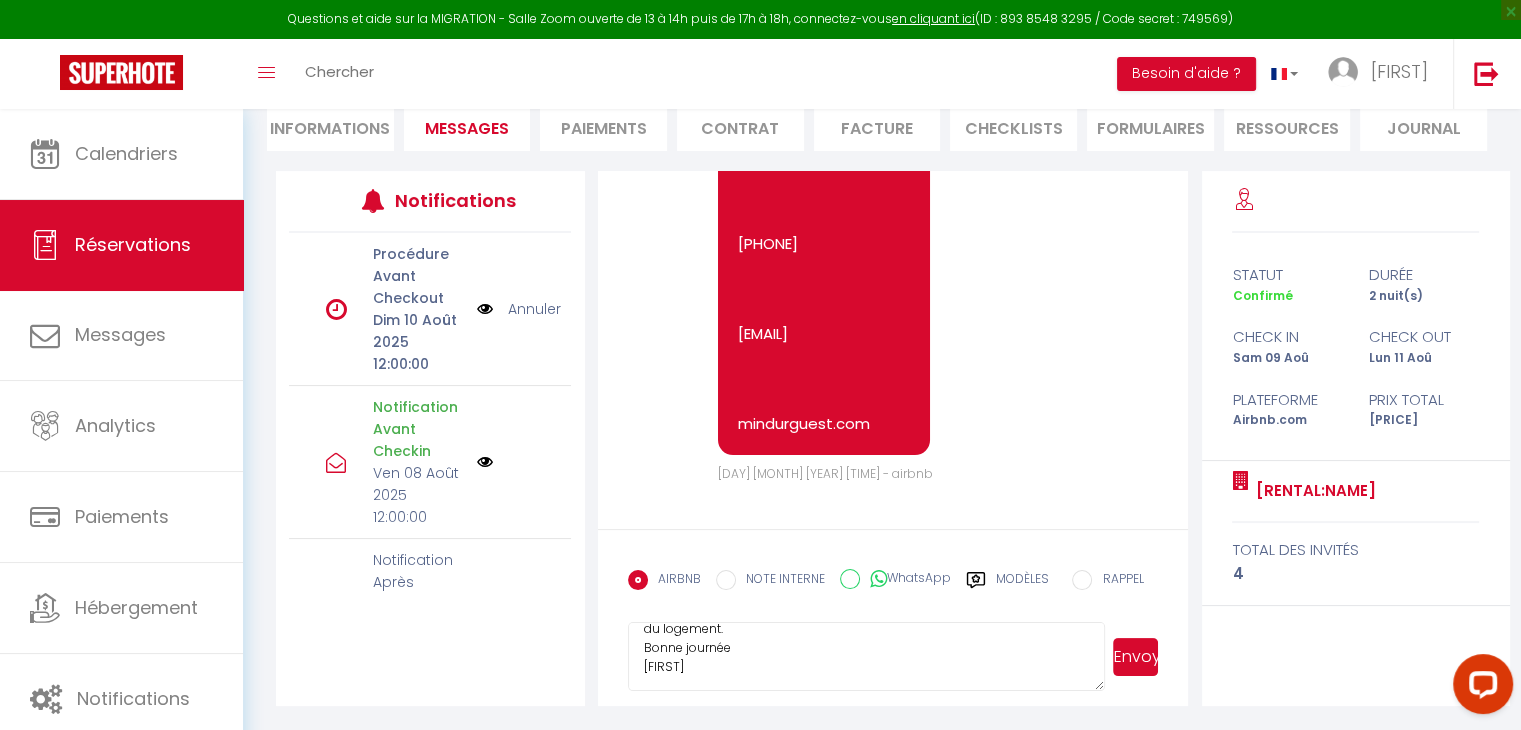 type on "Bonjour, Si le logement est prêt avant 16h, nous vous enverrons un message. Pour information notre lave linge est hors service car la poignée du hublot a été cassée par le voyageur précédent et nous attendons la livraison de la pièce qui a été commandée. Désolé pour la gêne occasionnée. Si besoin il y a une laverie automatique à 5 min en voiture du logement.
Bonne journée
[FIRST]" 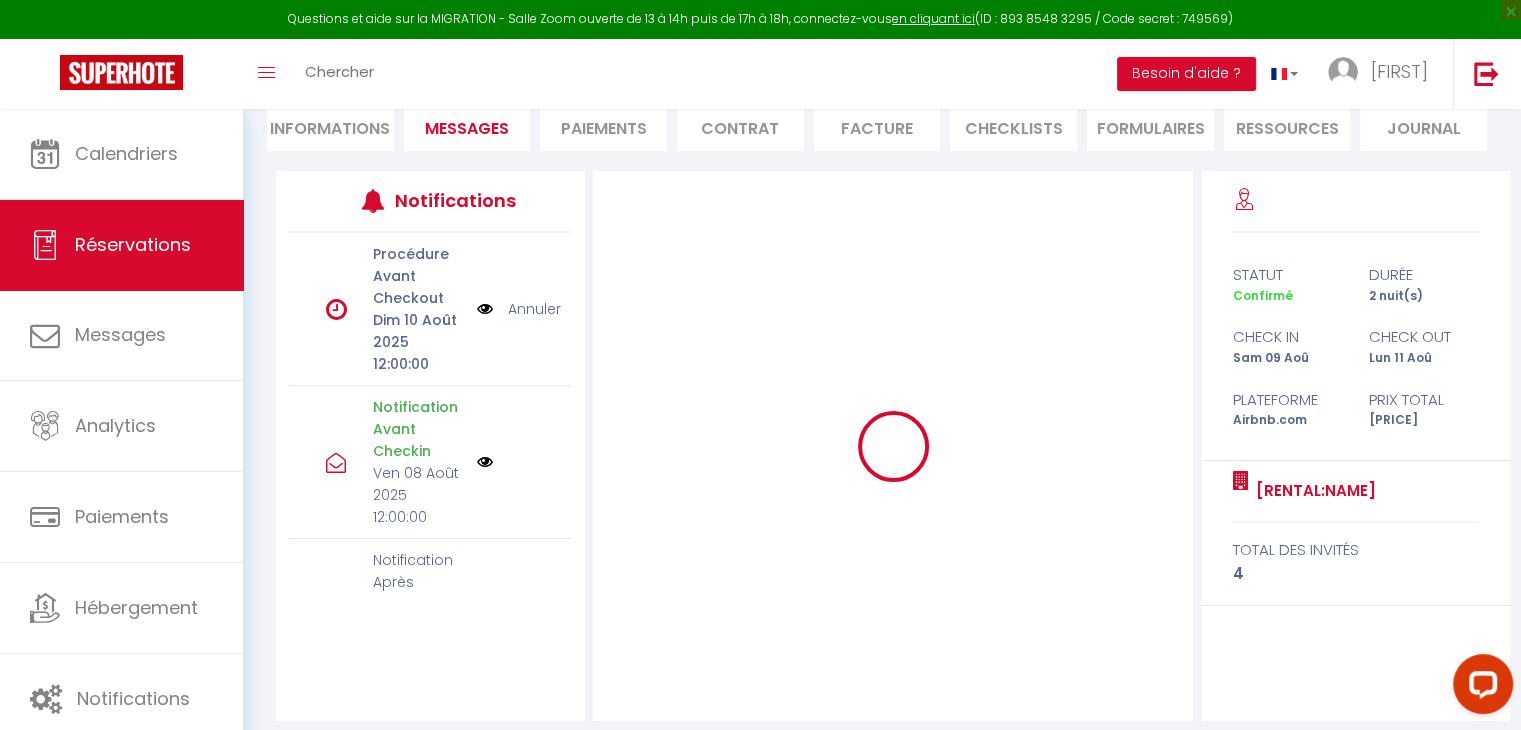 type 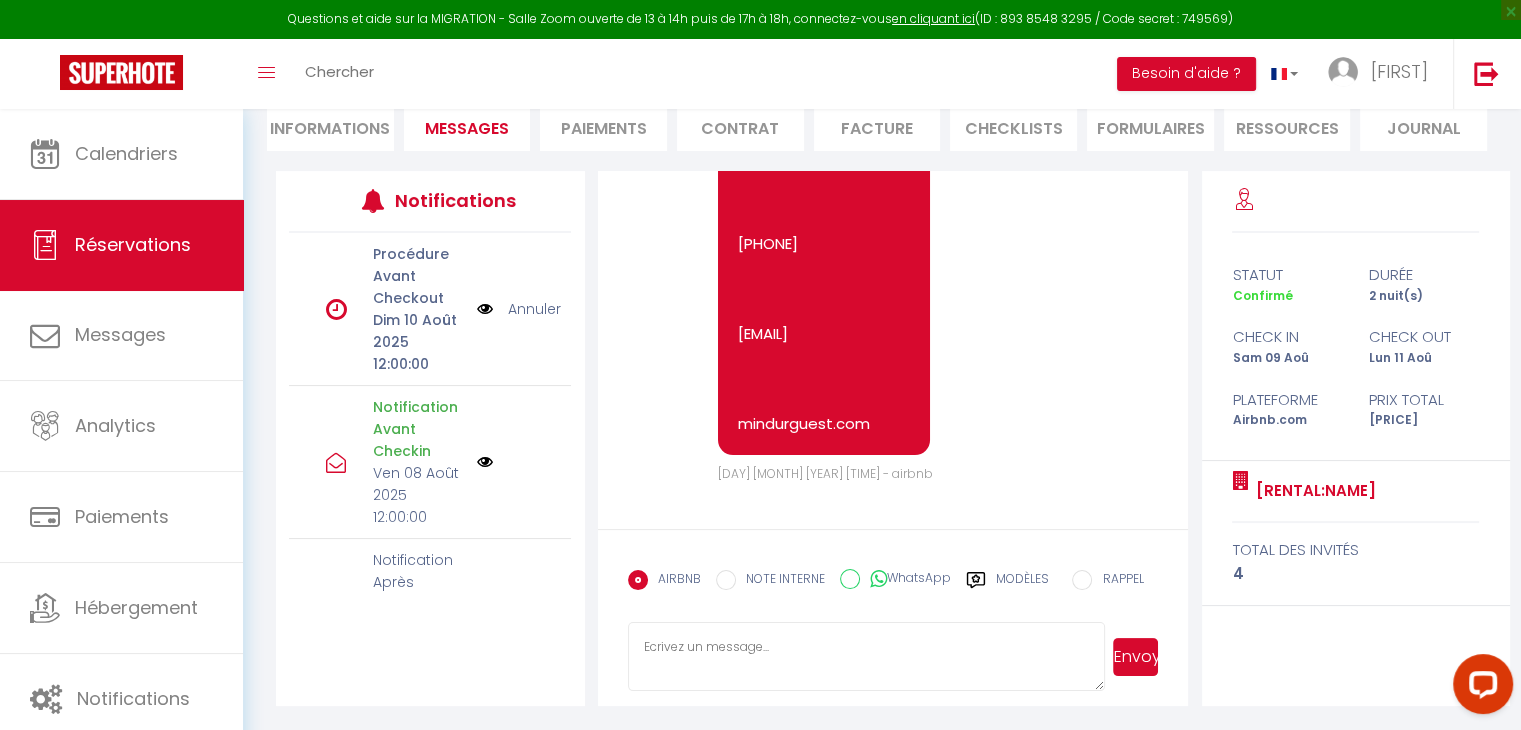 scroll, scrollTop: 0, scrollLeft: 0, axis: both 